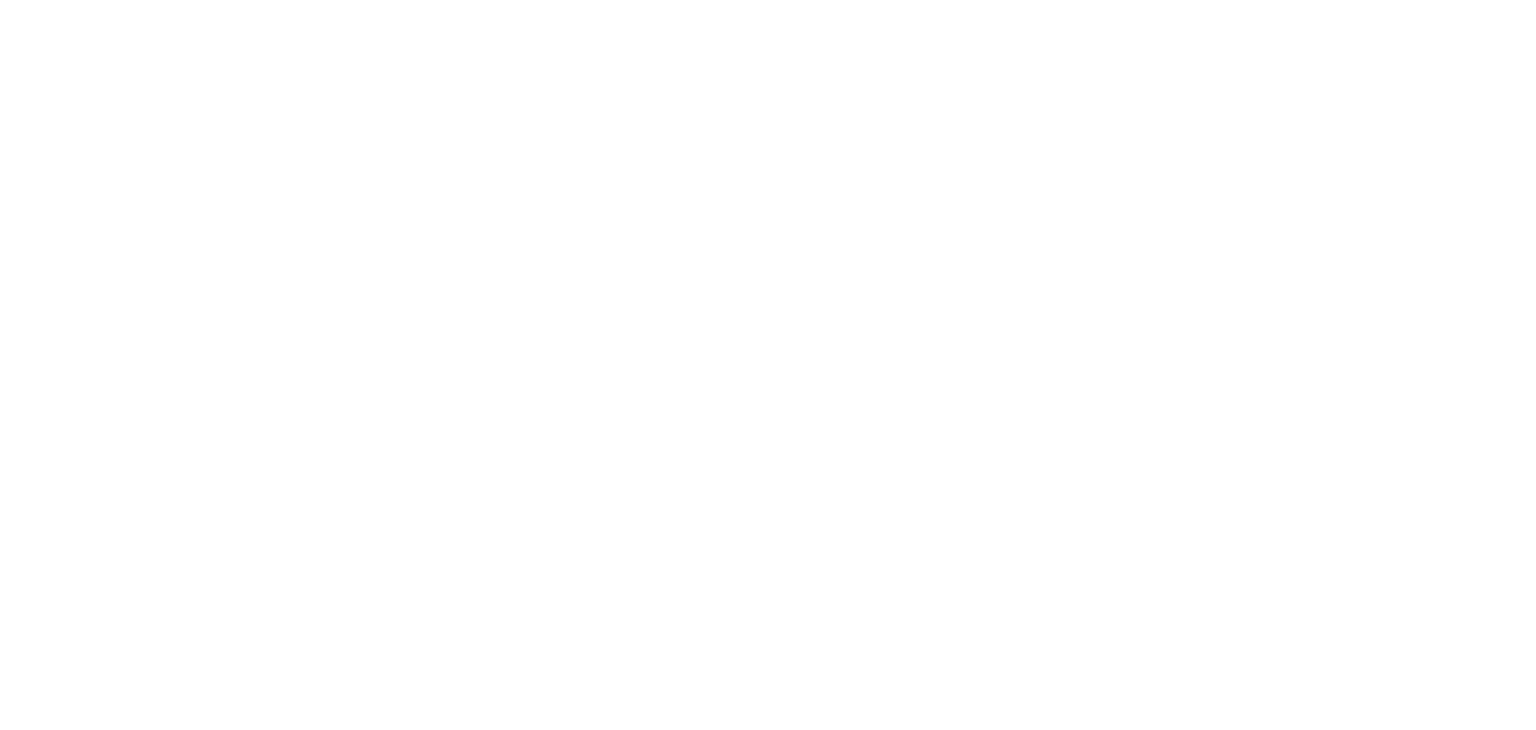 scroll, scrollTop: 0, scrollLeft: 0, axis: both 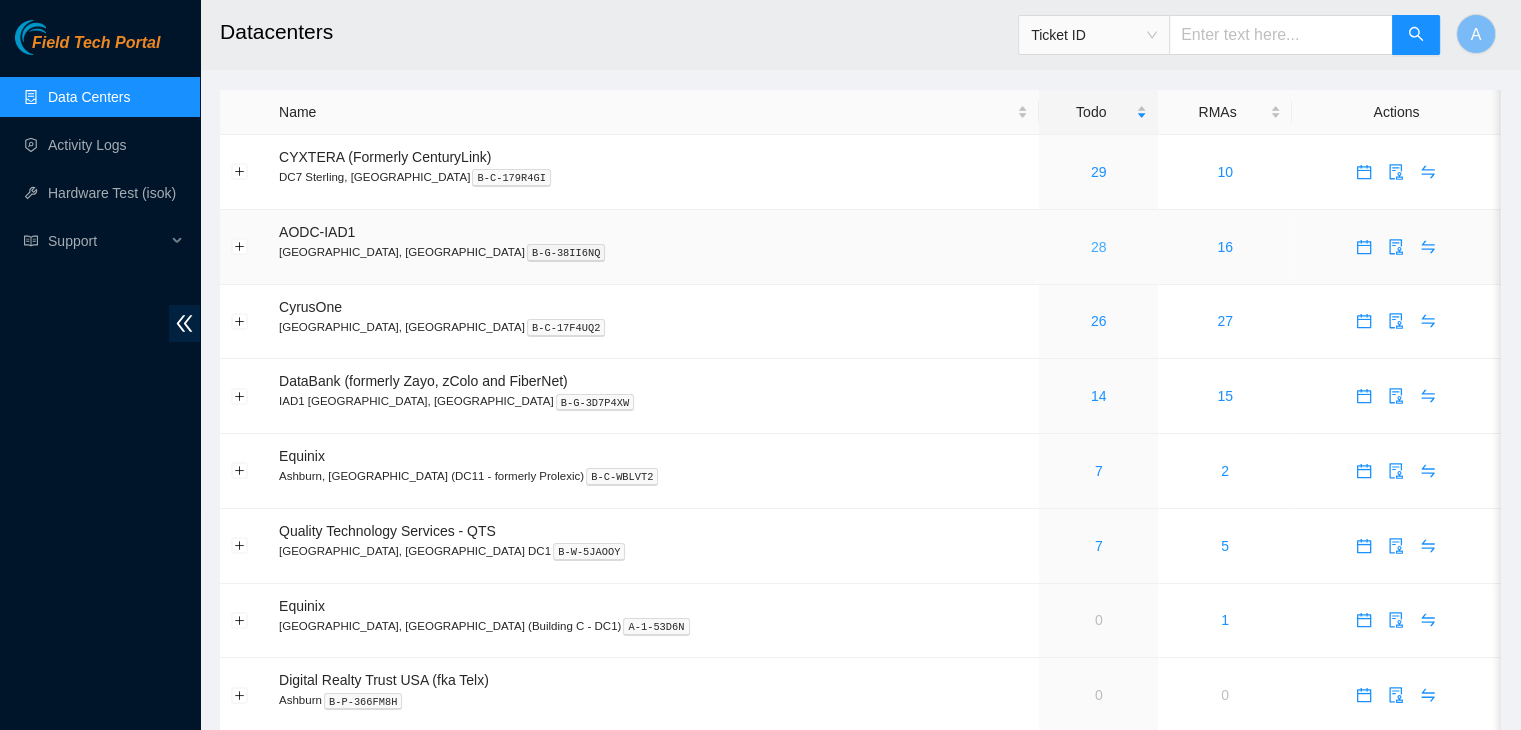 click on "28" at bounding box center [1099, 247] 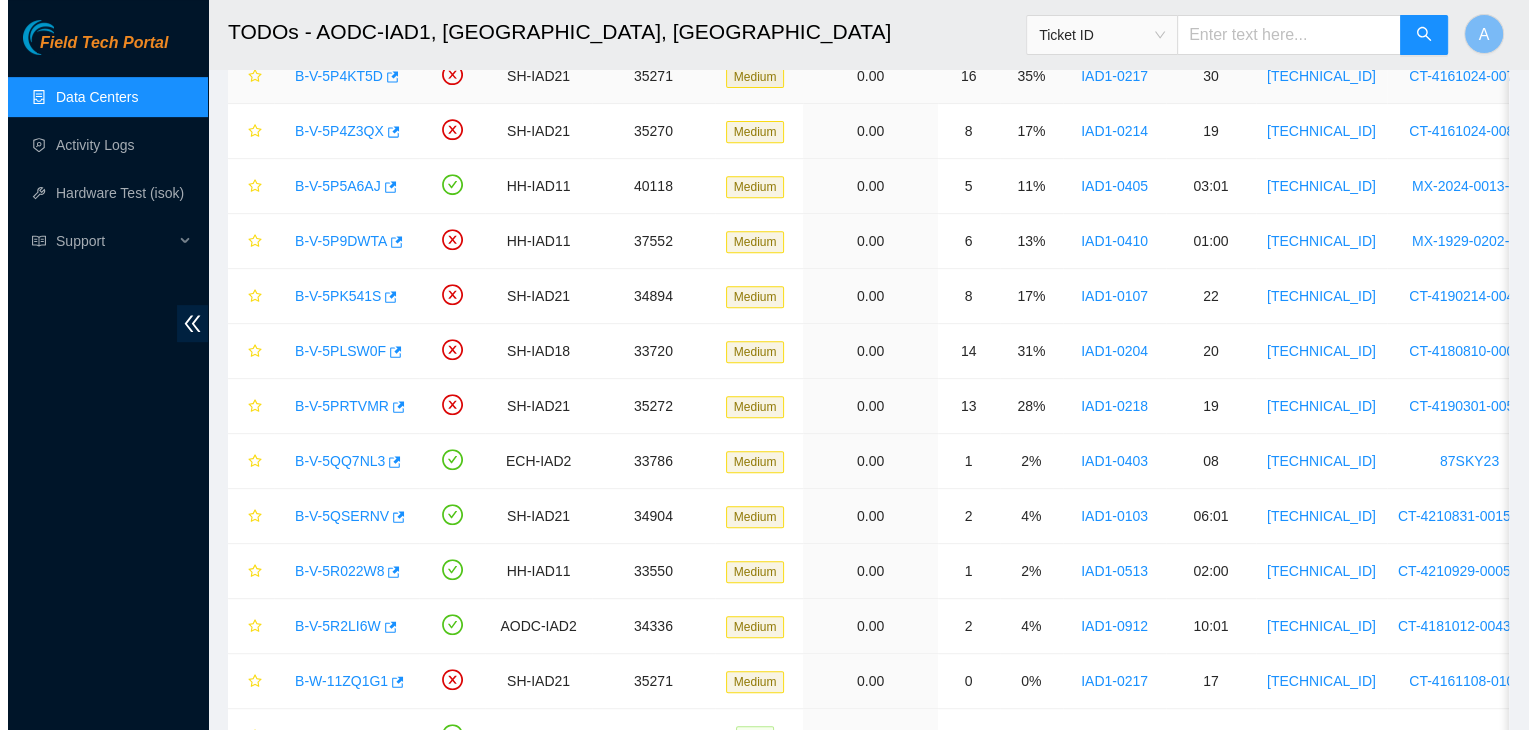 scroll, scrollTop: 927, scrollLeft: 0, axis: vertical 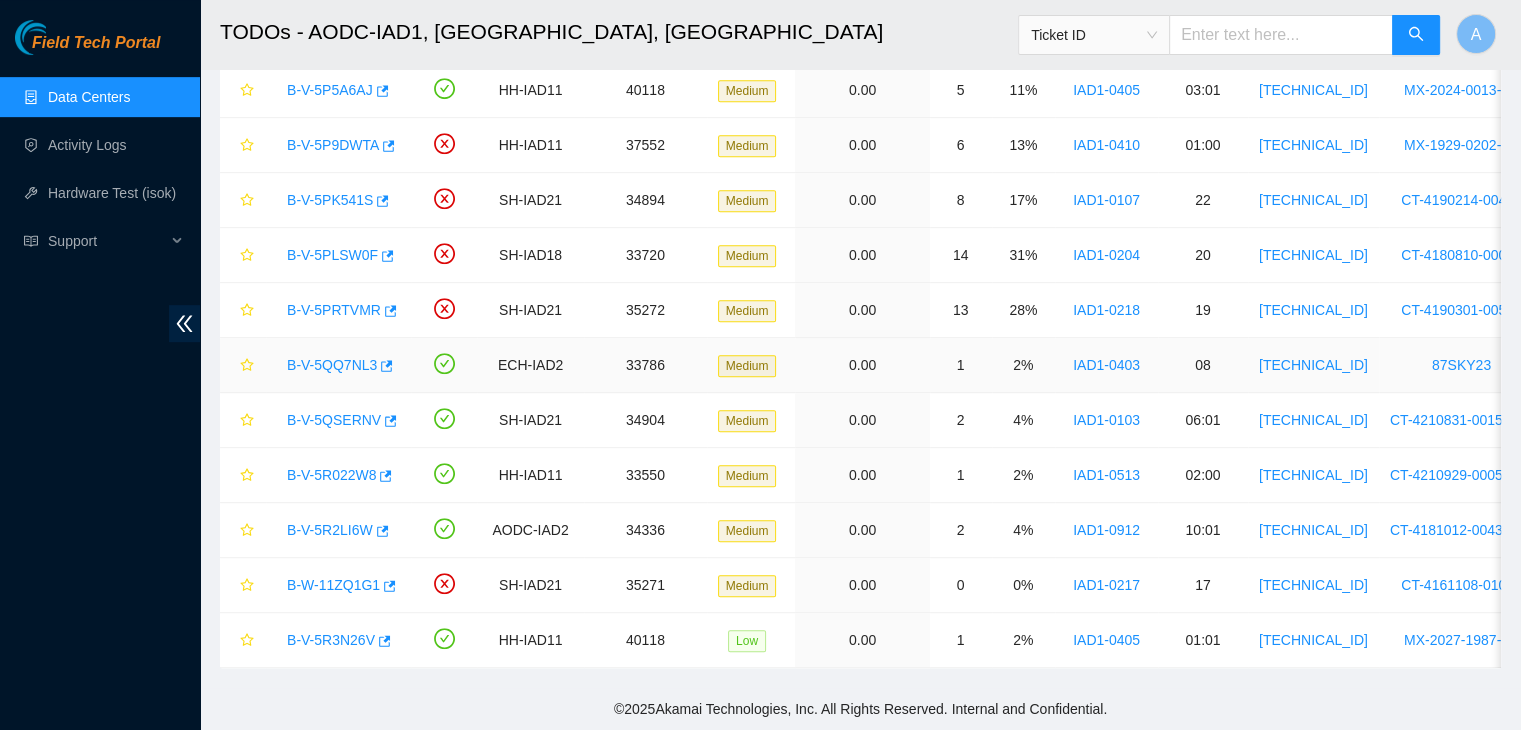 click on "B-V-5QQ7NL3" at bounding box center (332, 365) 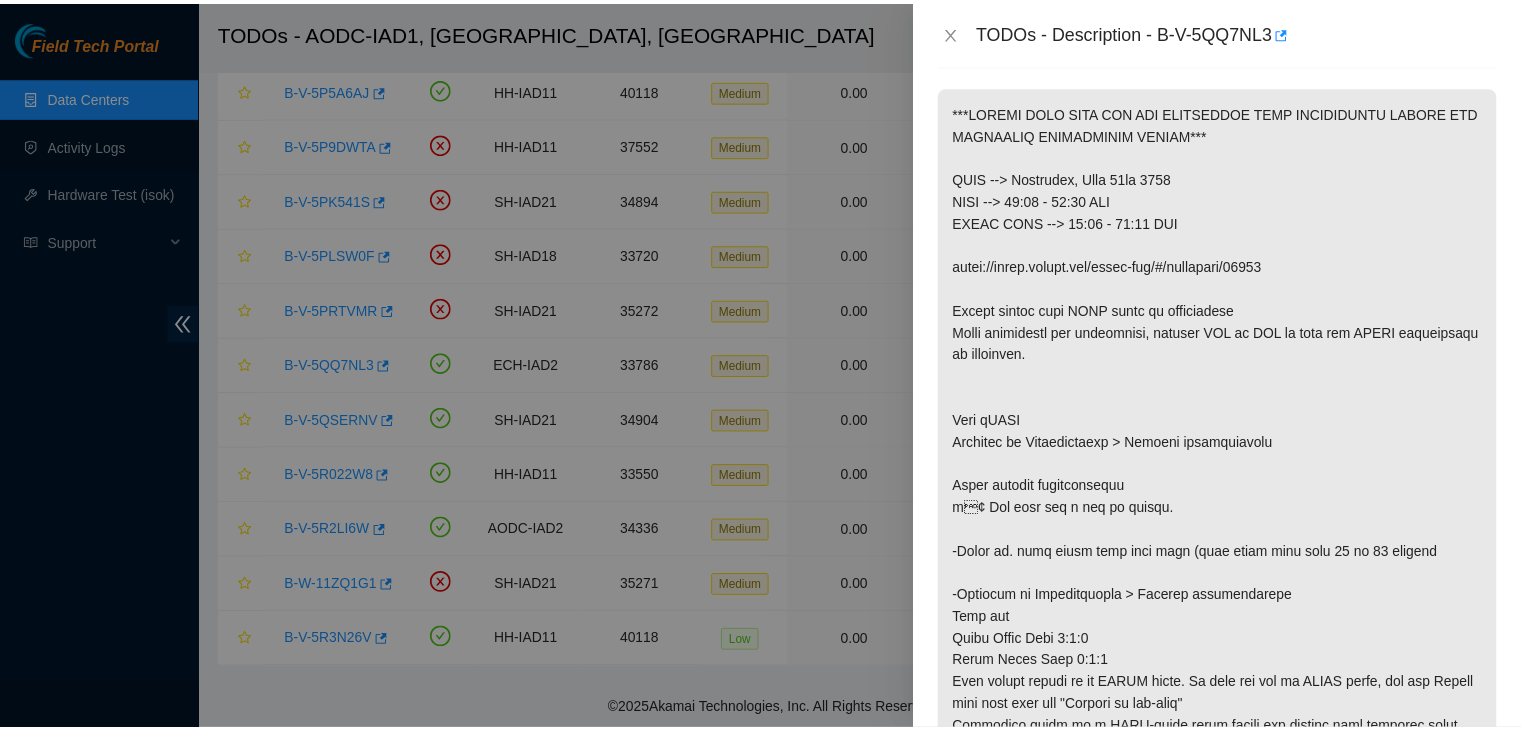 scroll, scrollTop: 280, scrollLeft: 0, axis: vertical 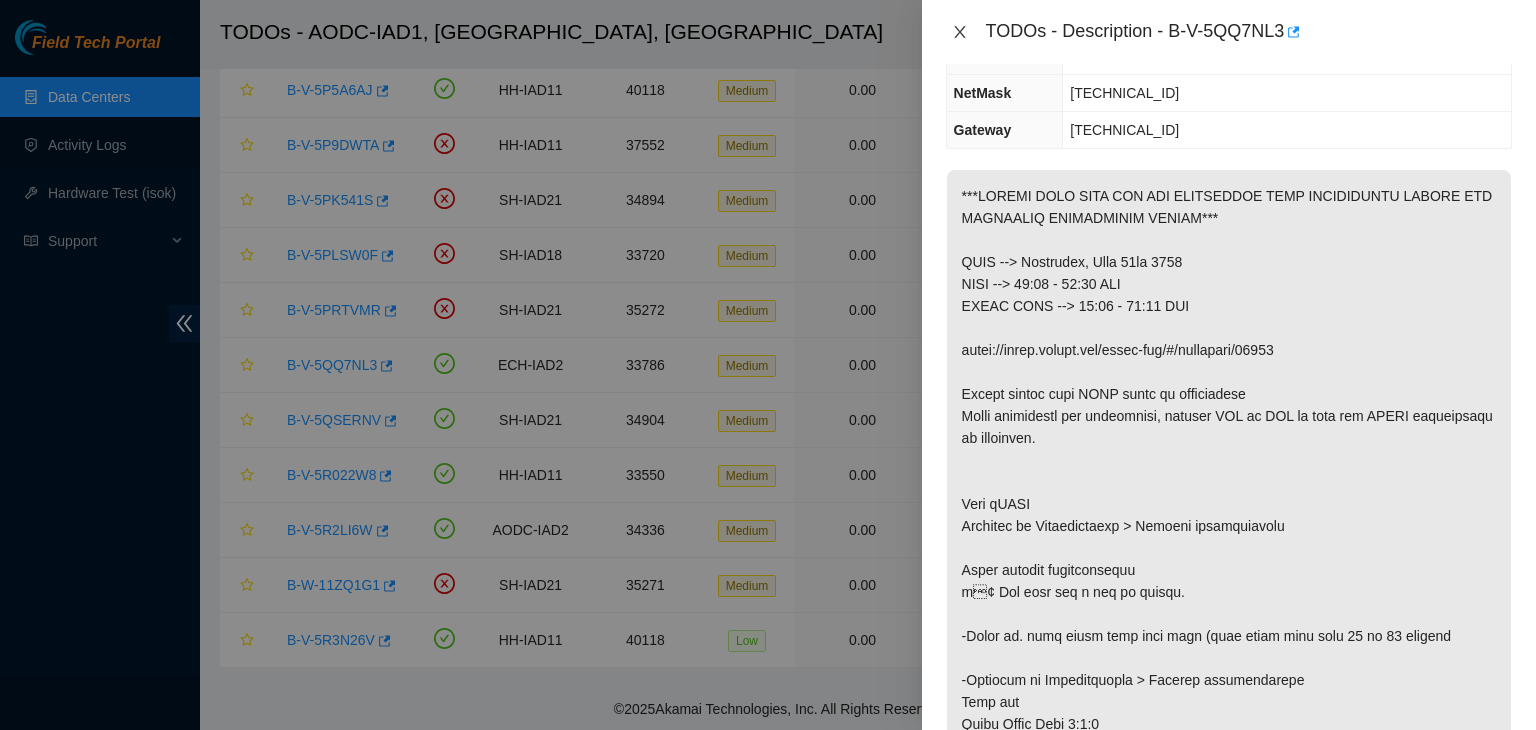 click 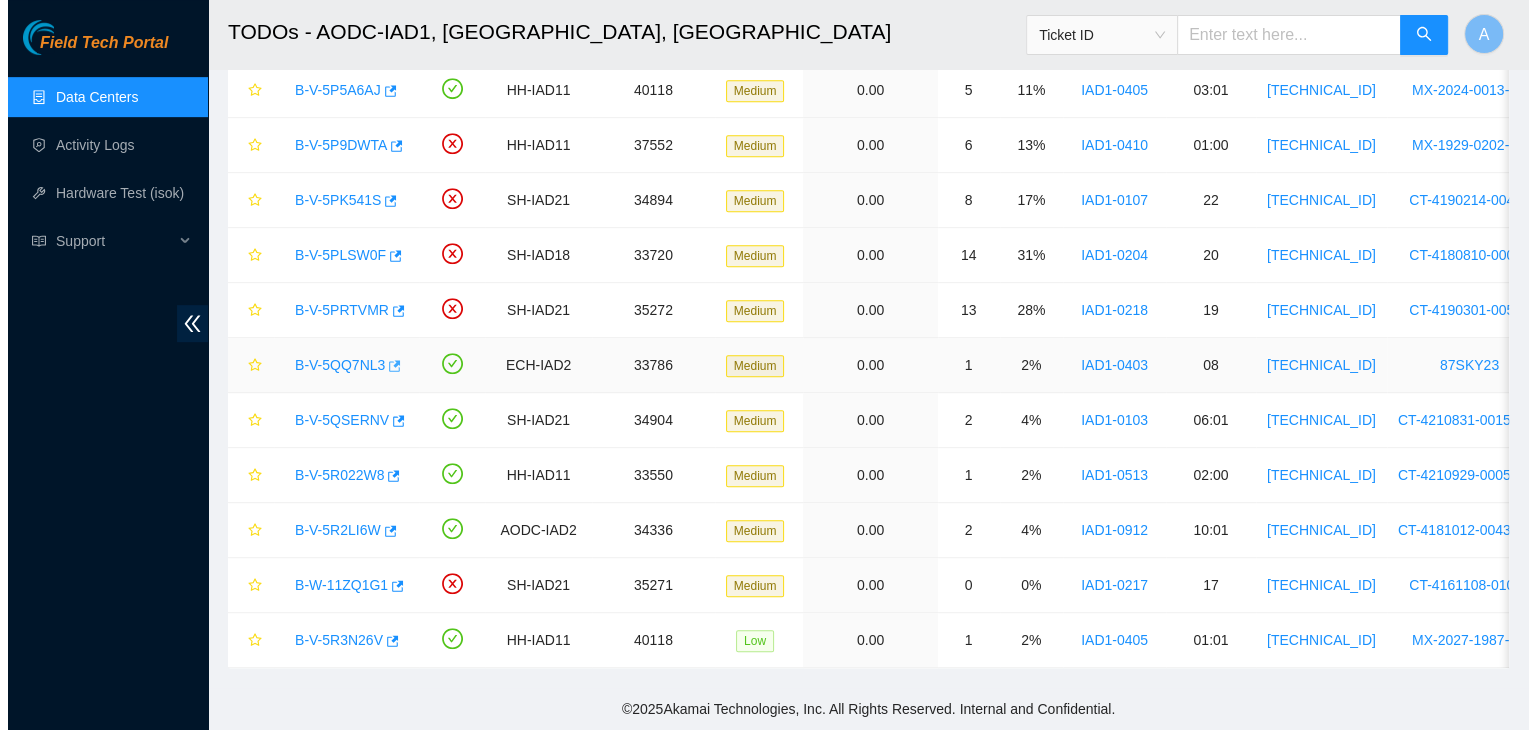 scroll, scrollTop: 301, scrollLeft: 0, axis: vertical 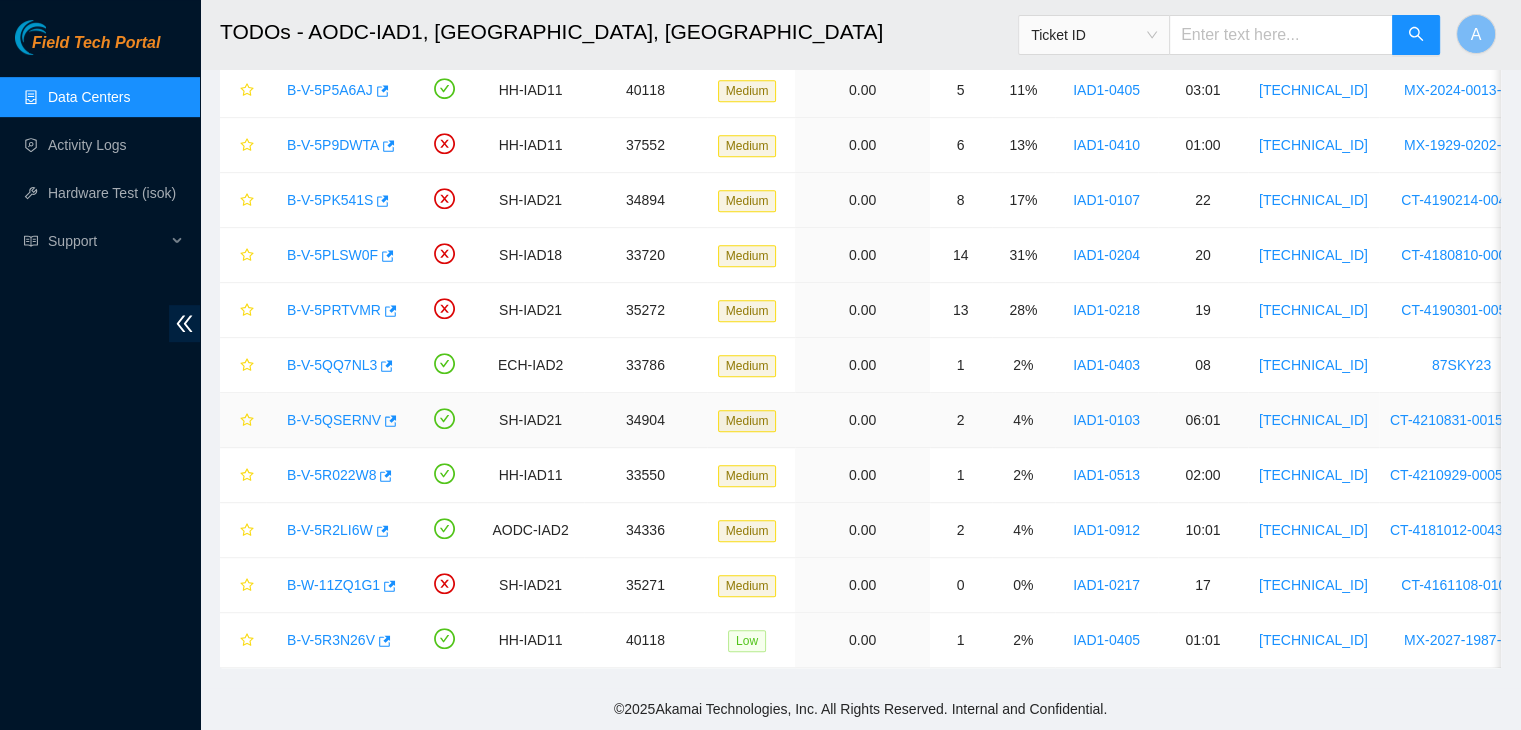 click on "B-V-5QSERNV" at bounding box center [334, 420] 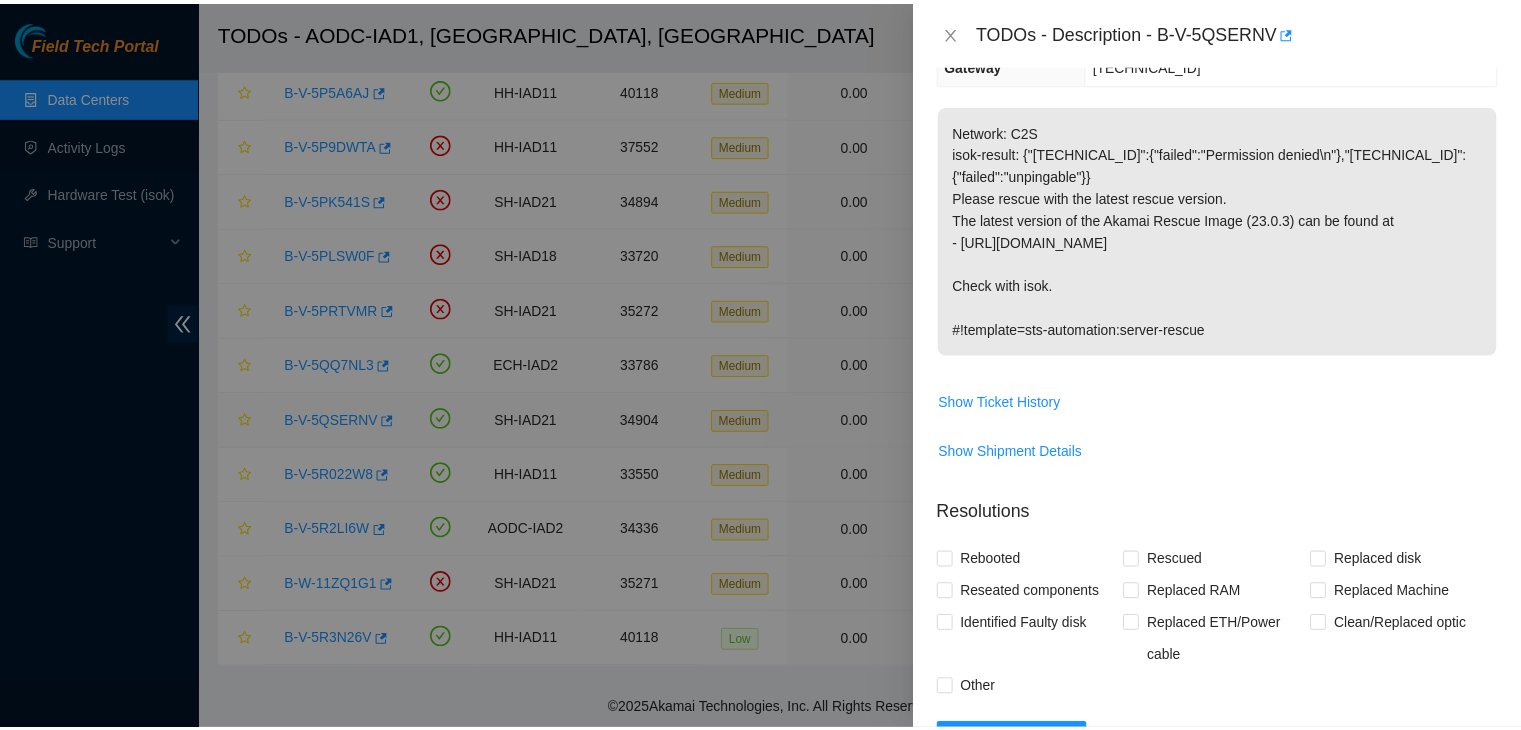 scroll, scrollTop: 236, scrollLeft: 0, axis: vertical 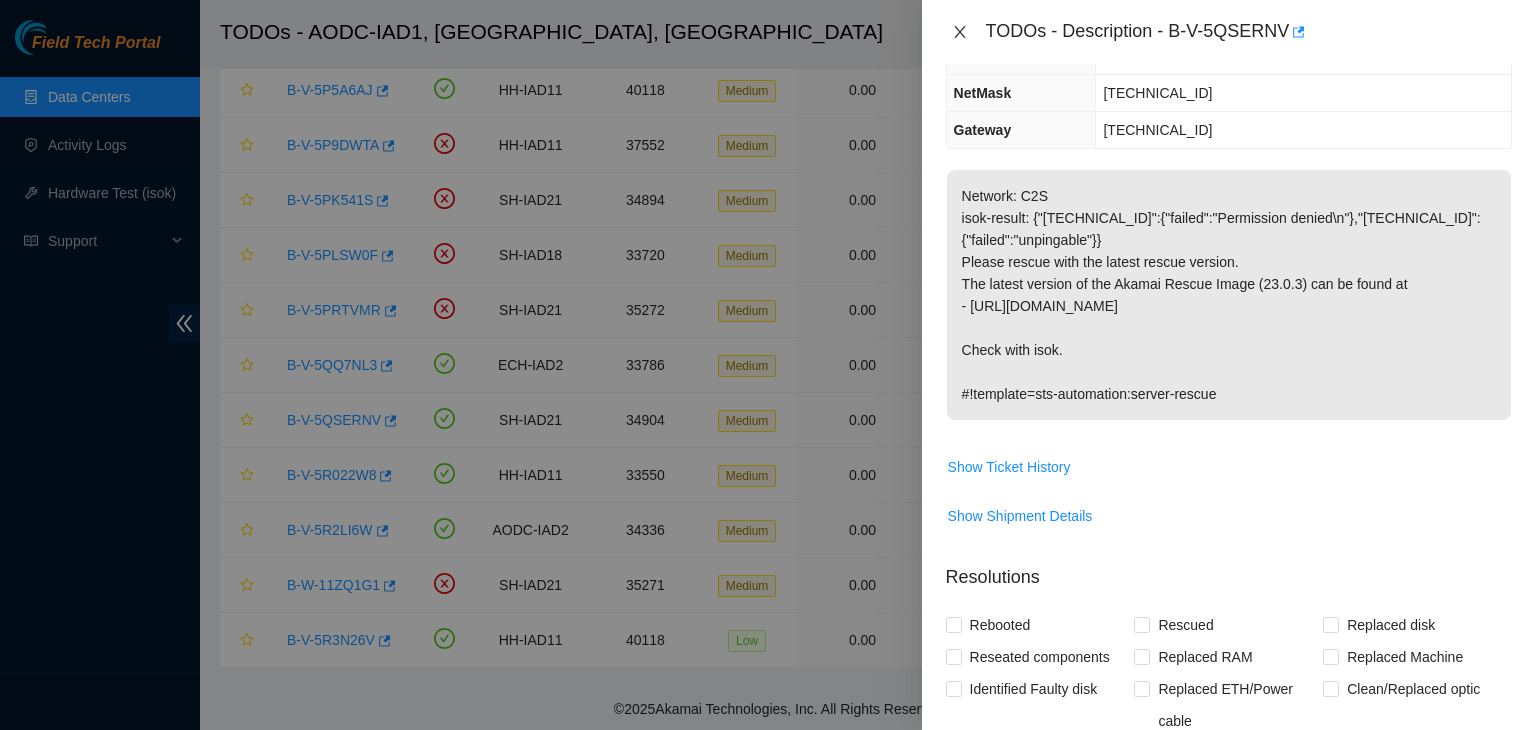 click 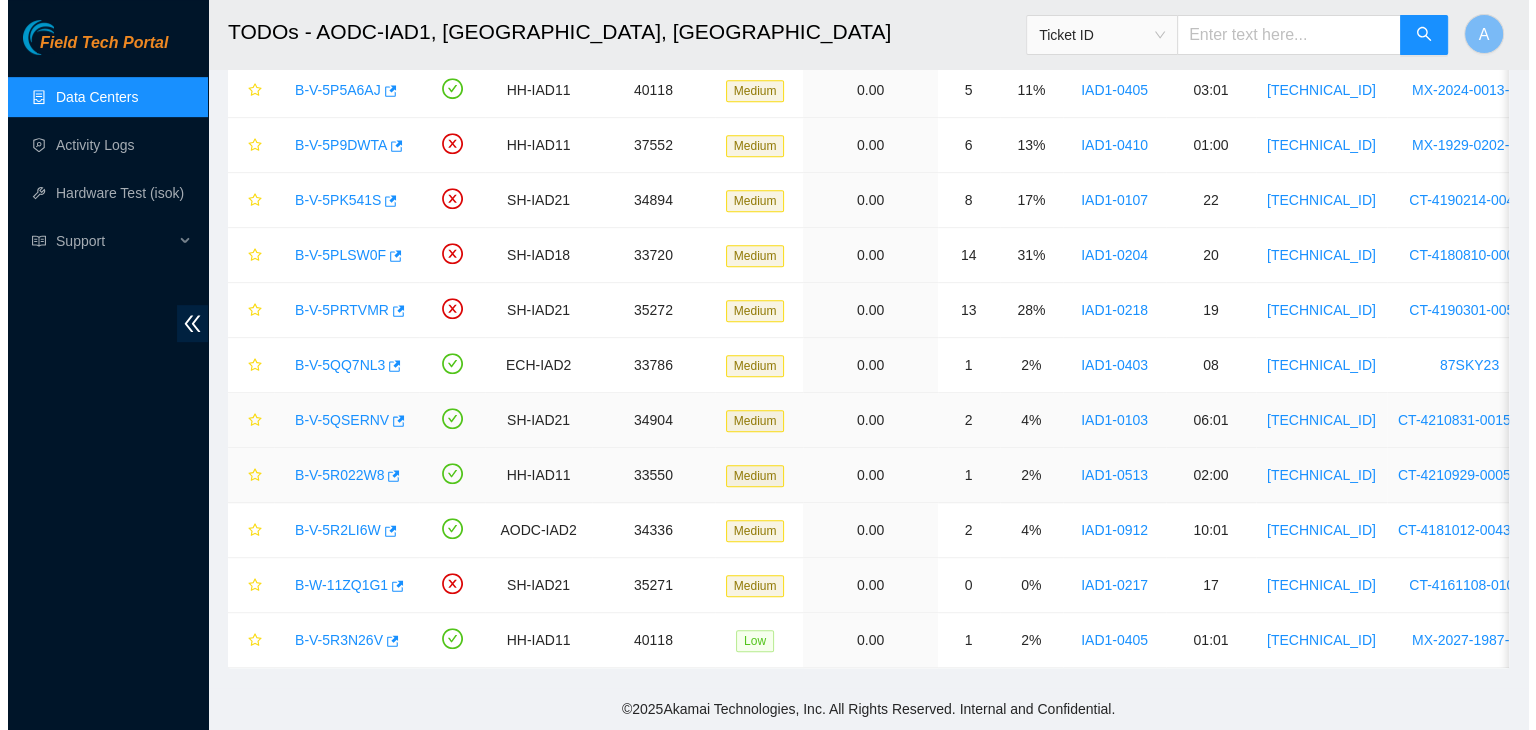 scroll, scrollTop: 301, scrollLeft: 0, axis: vertical 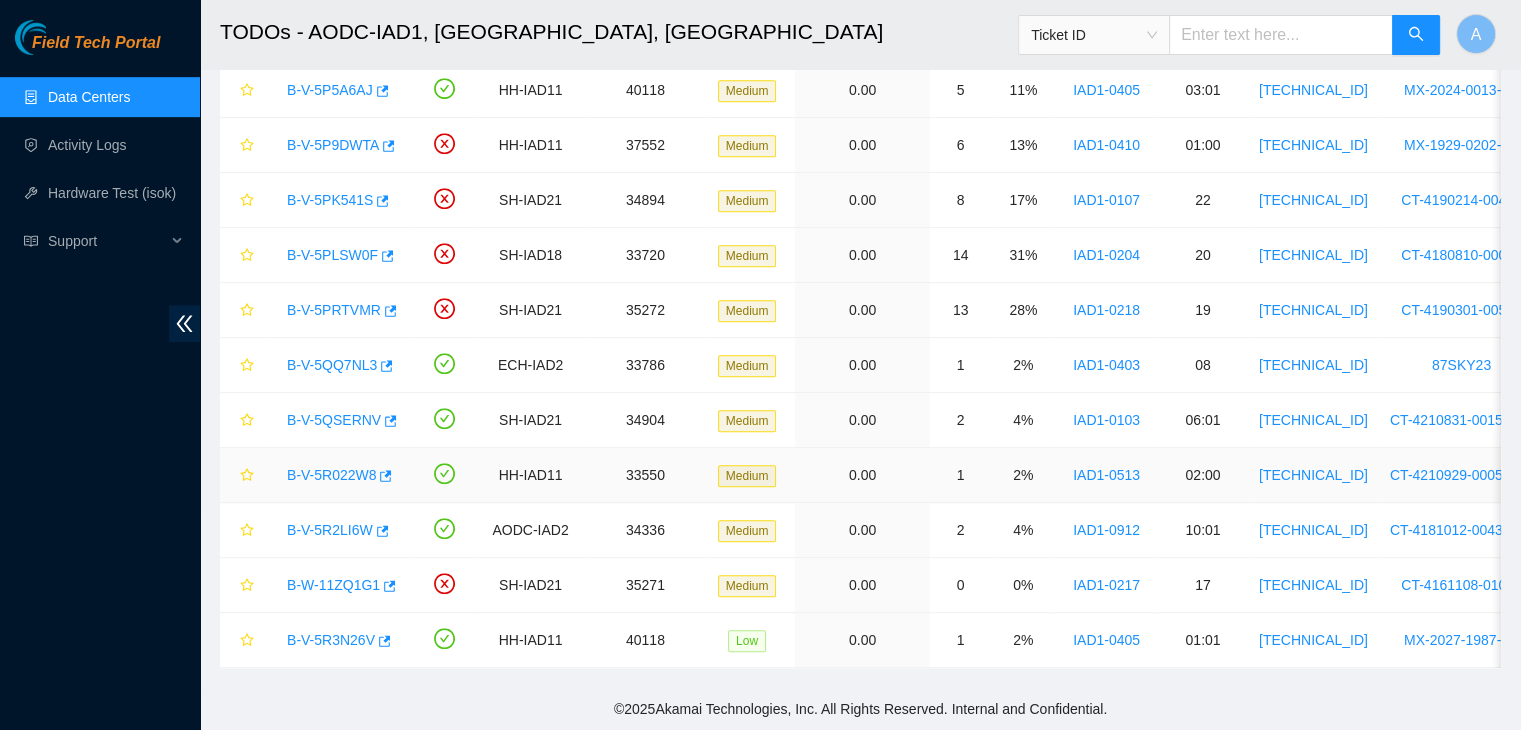 click on "B-V-5R022W8" at bounding box center [331, 475] 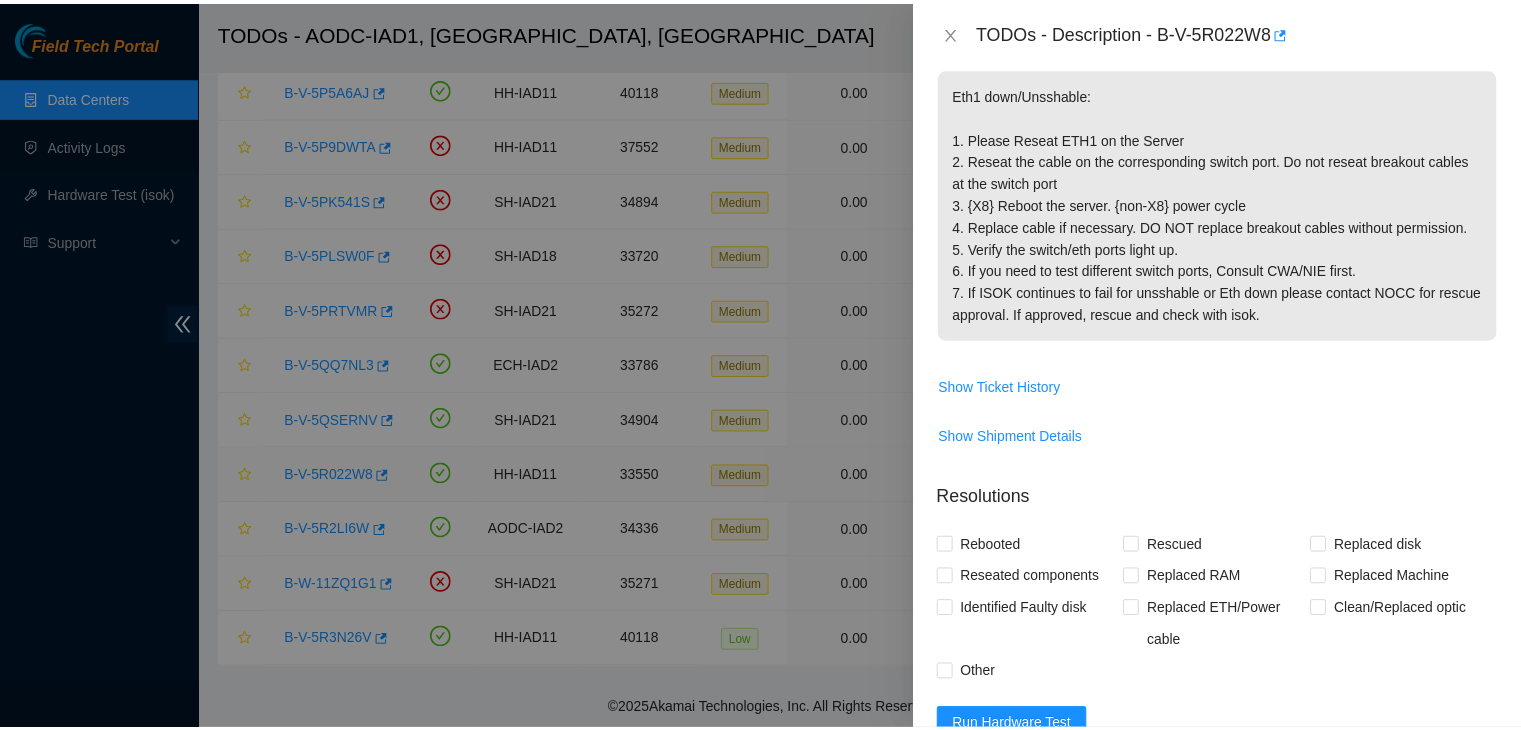 scroll, scrollTop: 236, scrollLeft: 0, axis: vertical 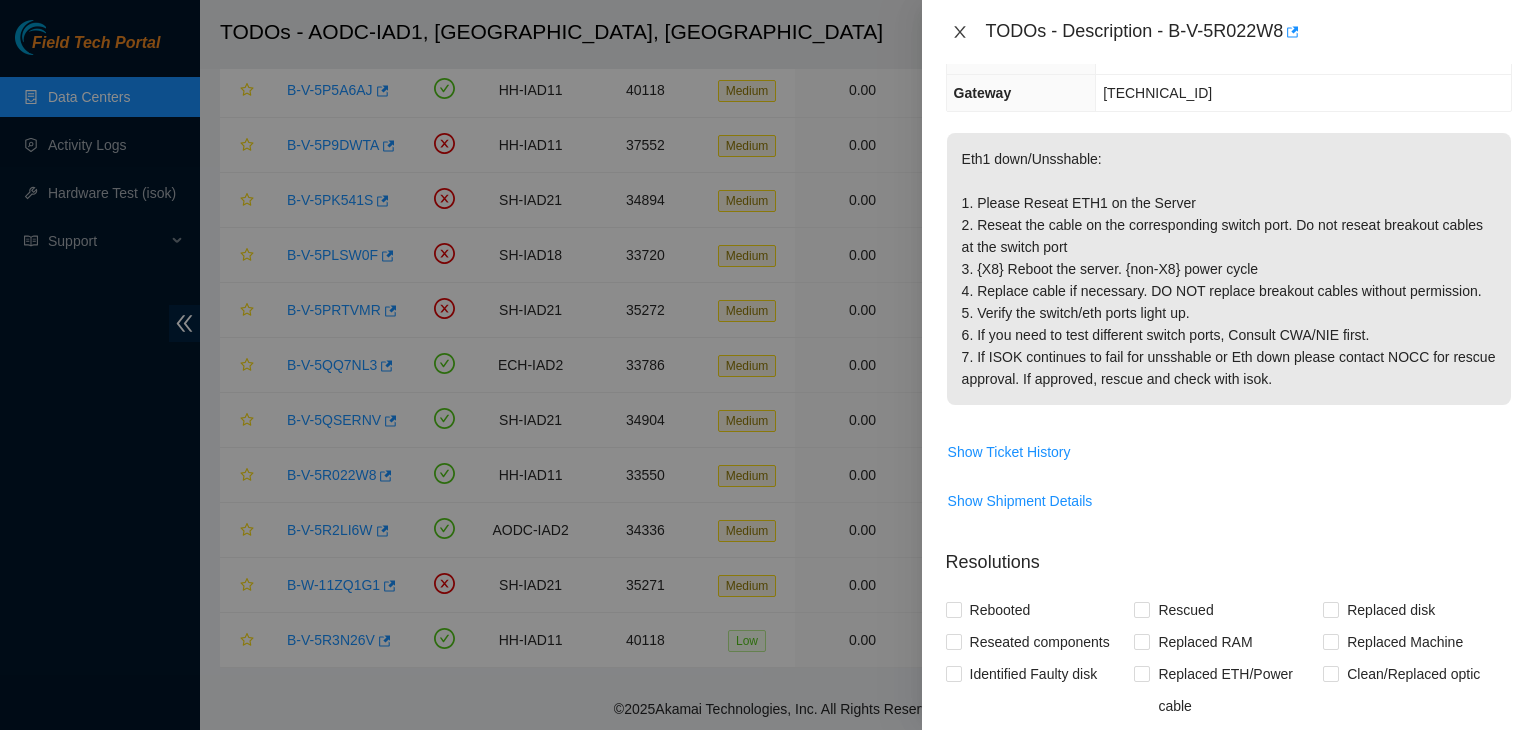 click at bounding box center (960, 32) 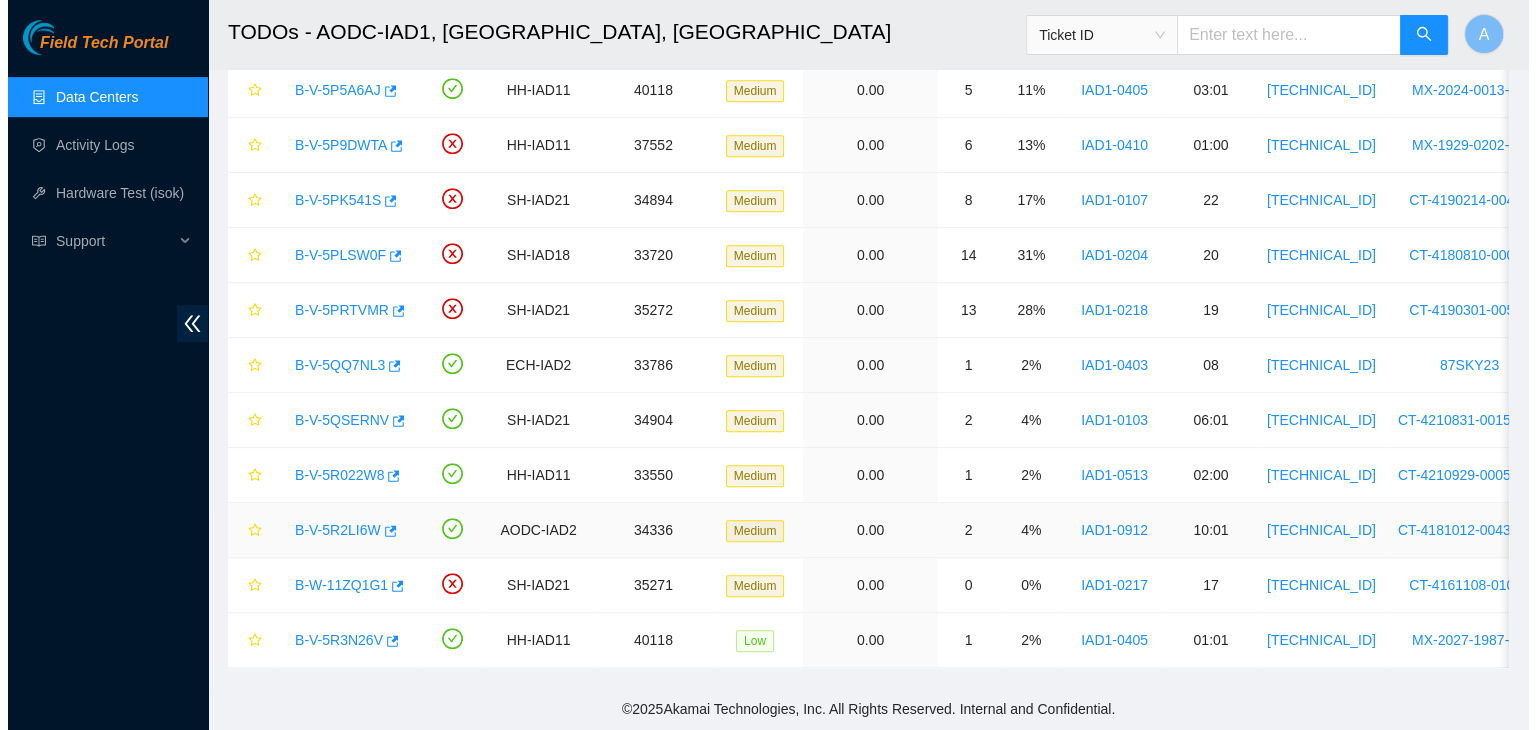 scroll, scrollTop: 301, scrollLeft: 0, axis: vertical 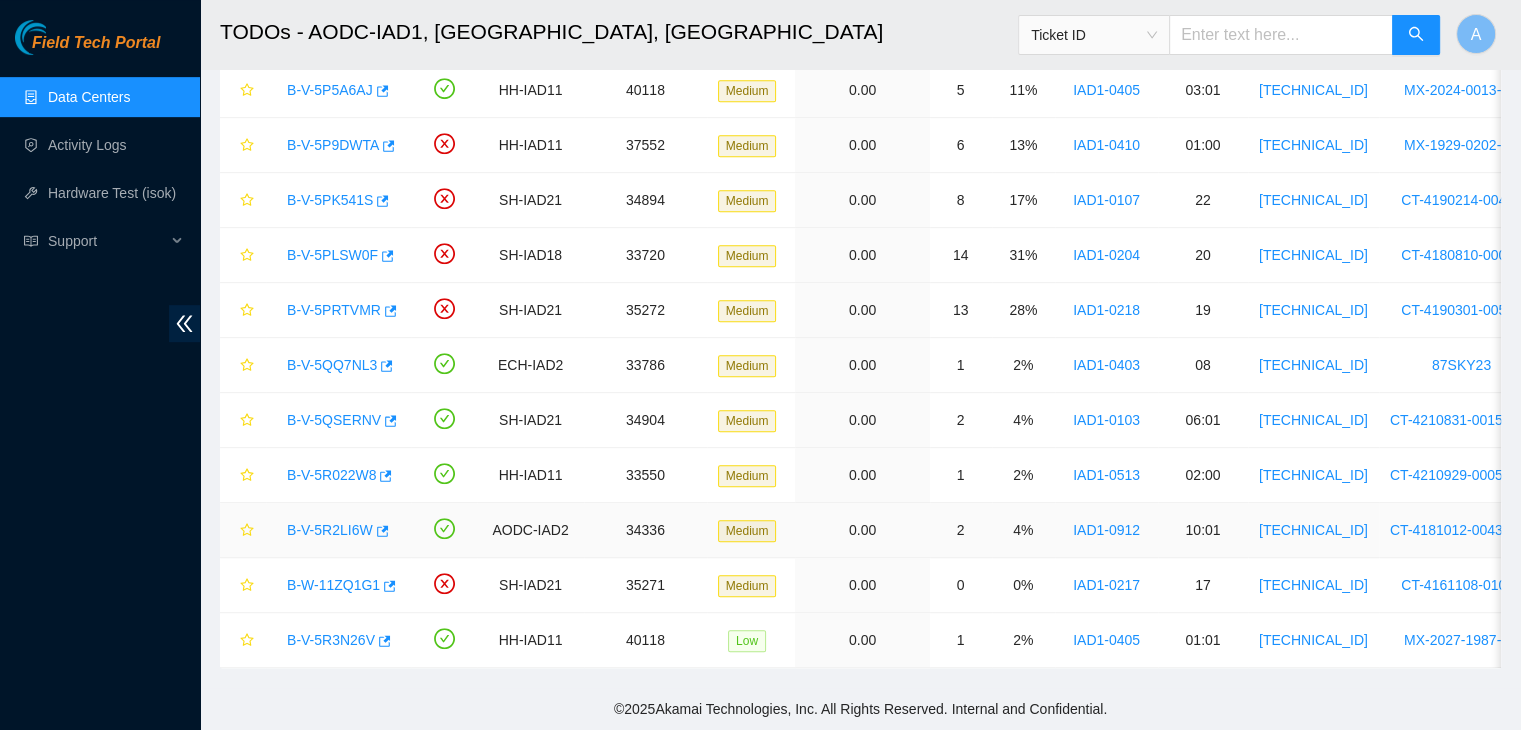click on "B-V-5R2LI6W" at bounding box center (330, 530) 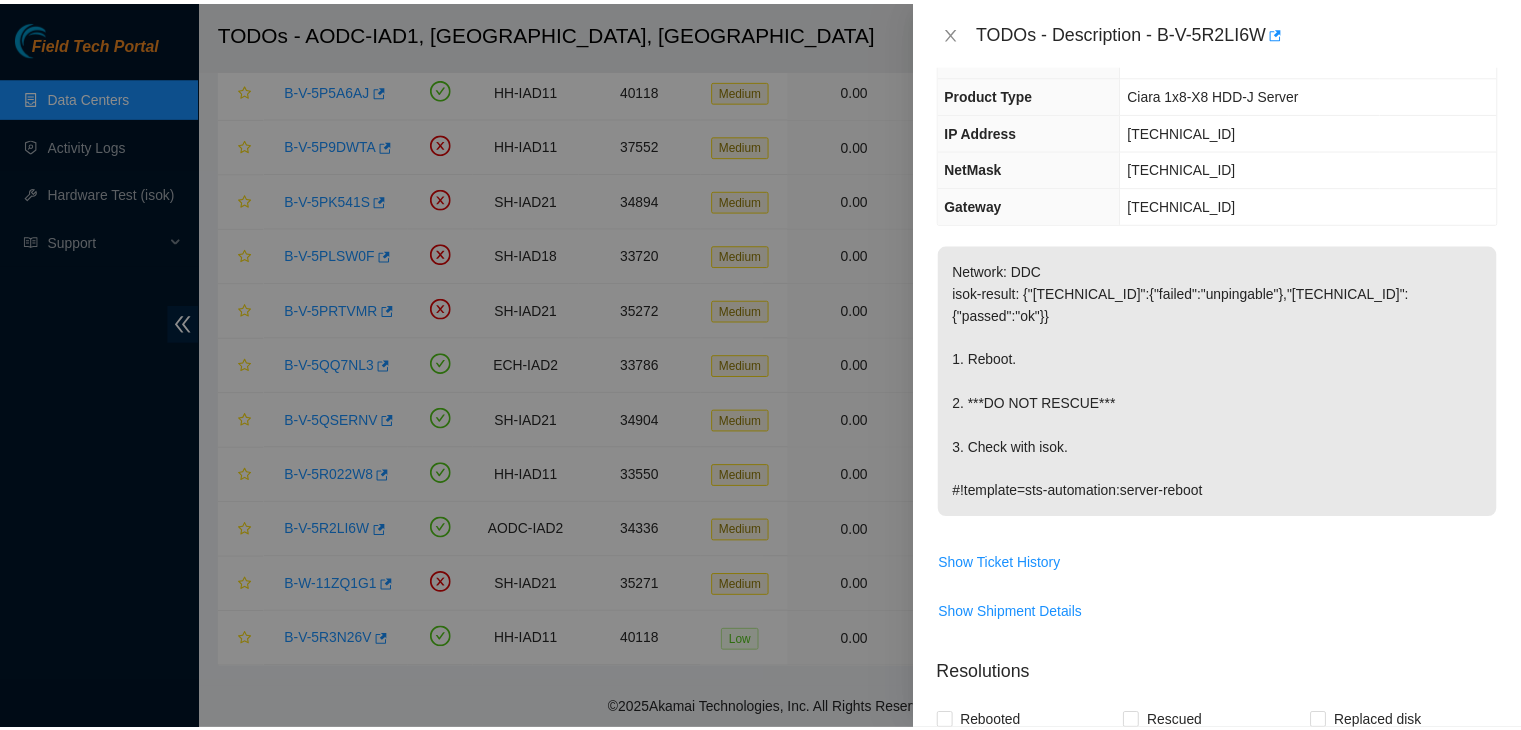 scroll, scrollTop: 0, scrollLeft: 0, axis: both 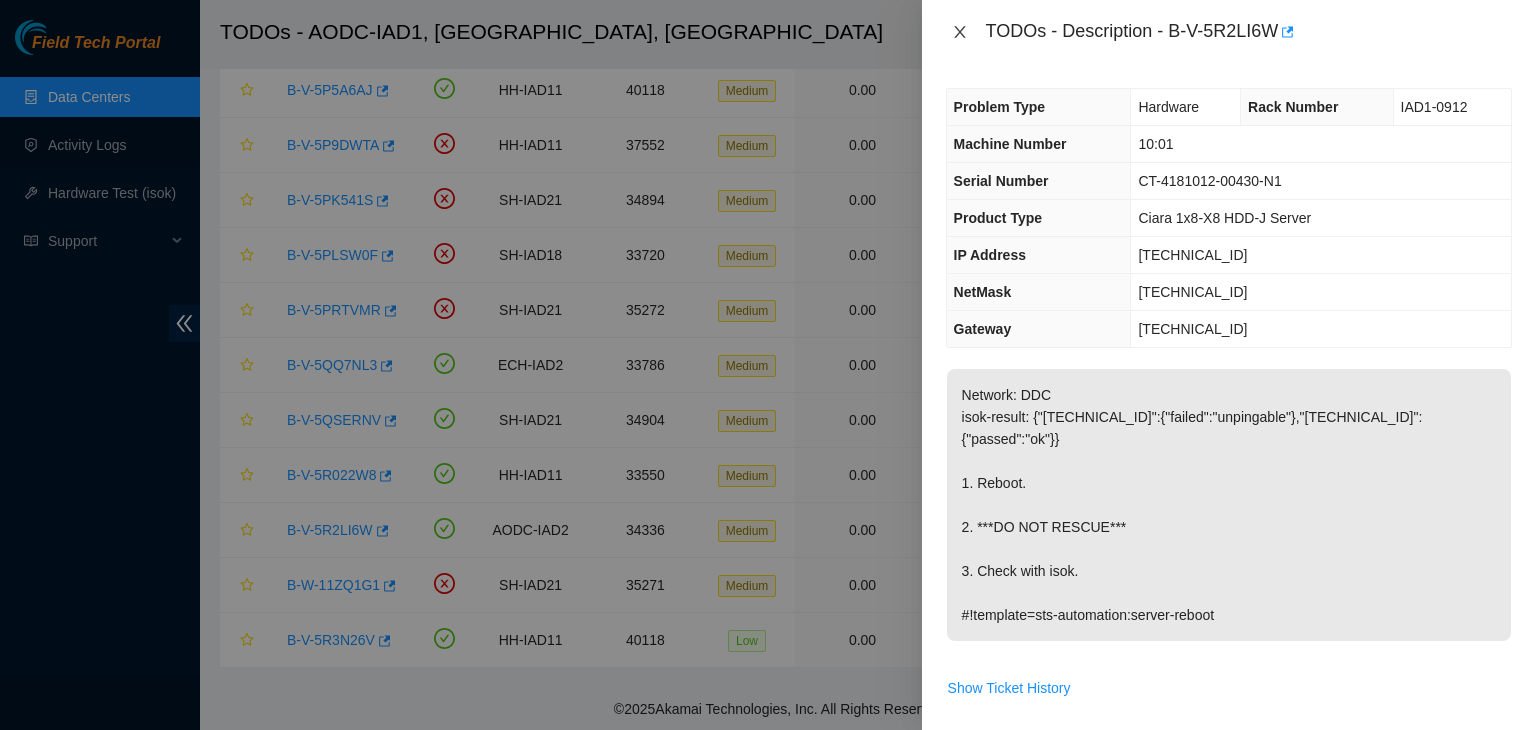 click 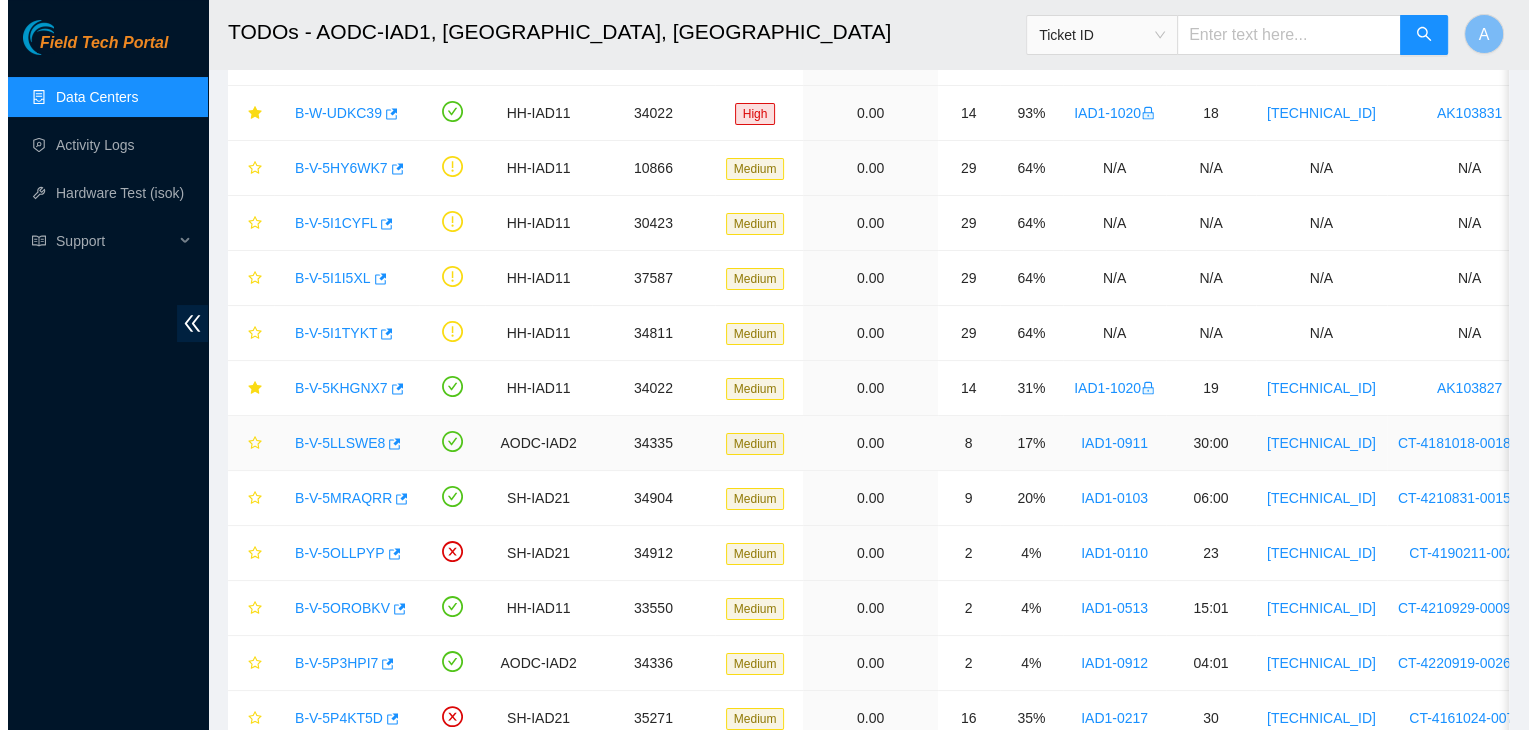 scroll, scrollTop: 188, scrollLeft: 0, axis: vertical 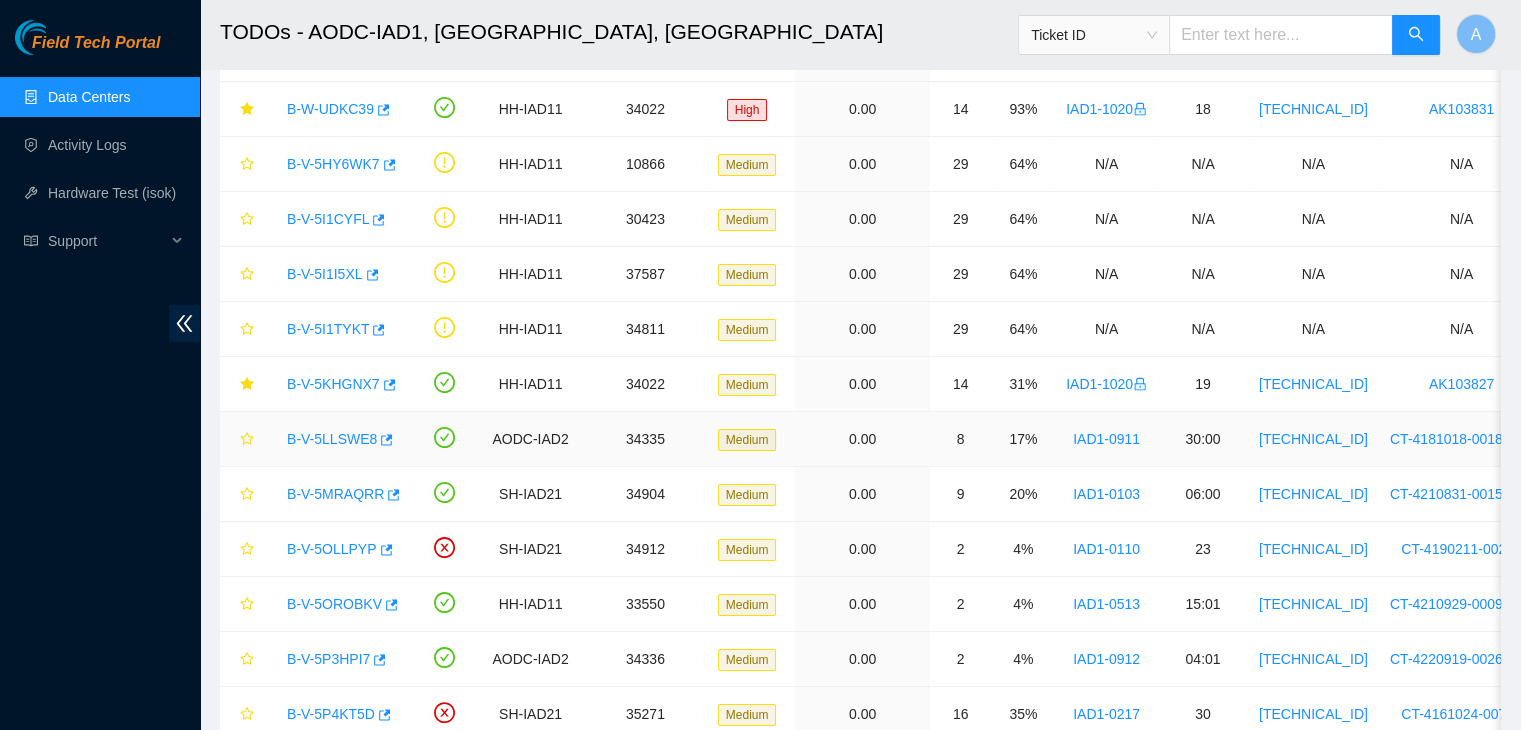 click on "B-V-5LLSWE8" at bounding box center (332, 439) 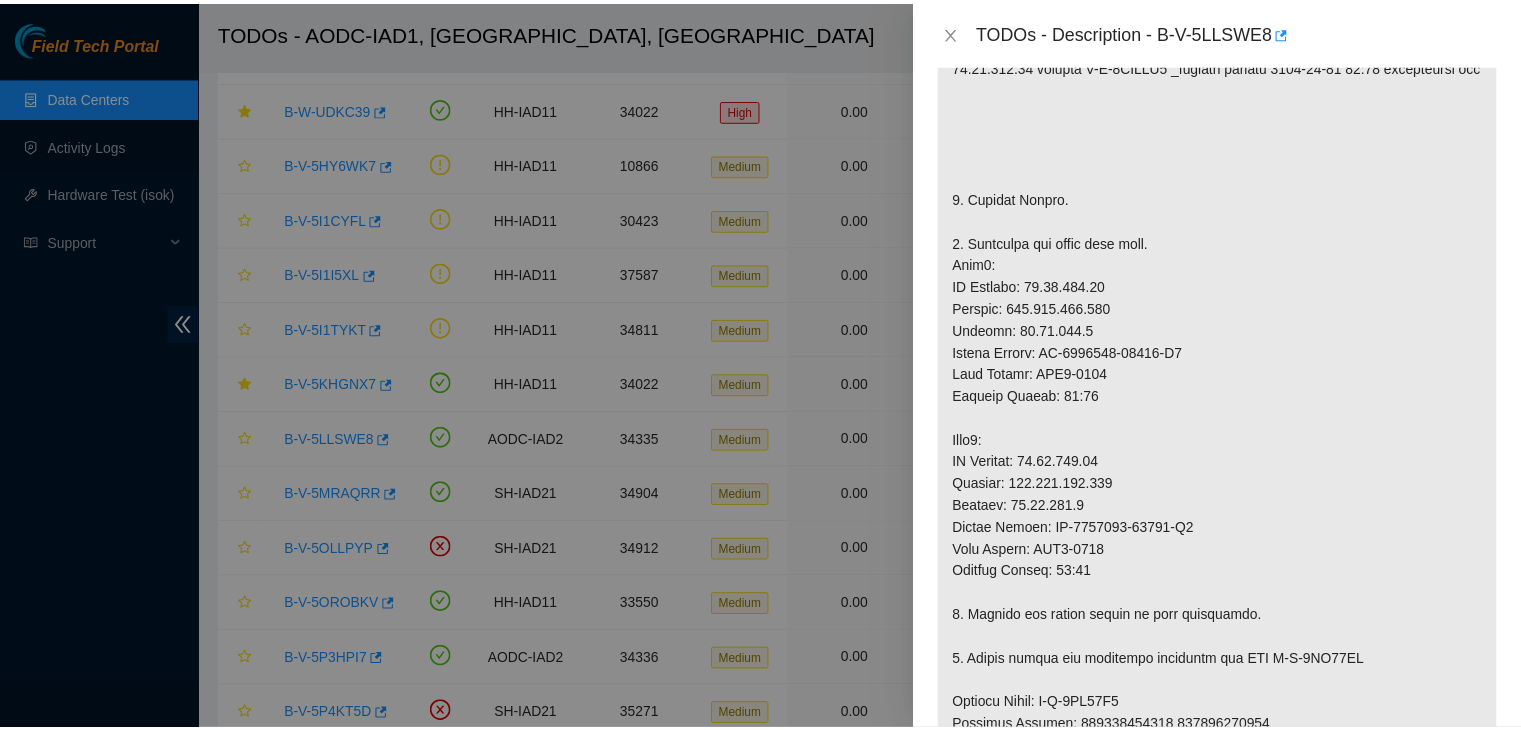 scroll, scrollTop: 472, scrollLeft: 0, axis: vertical 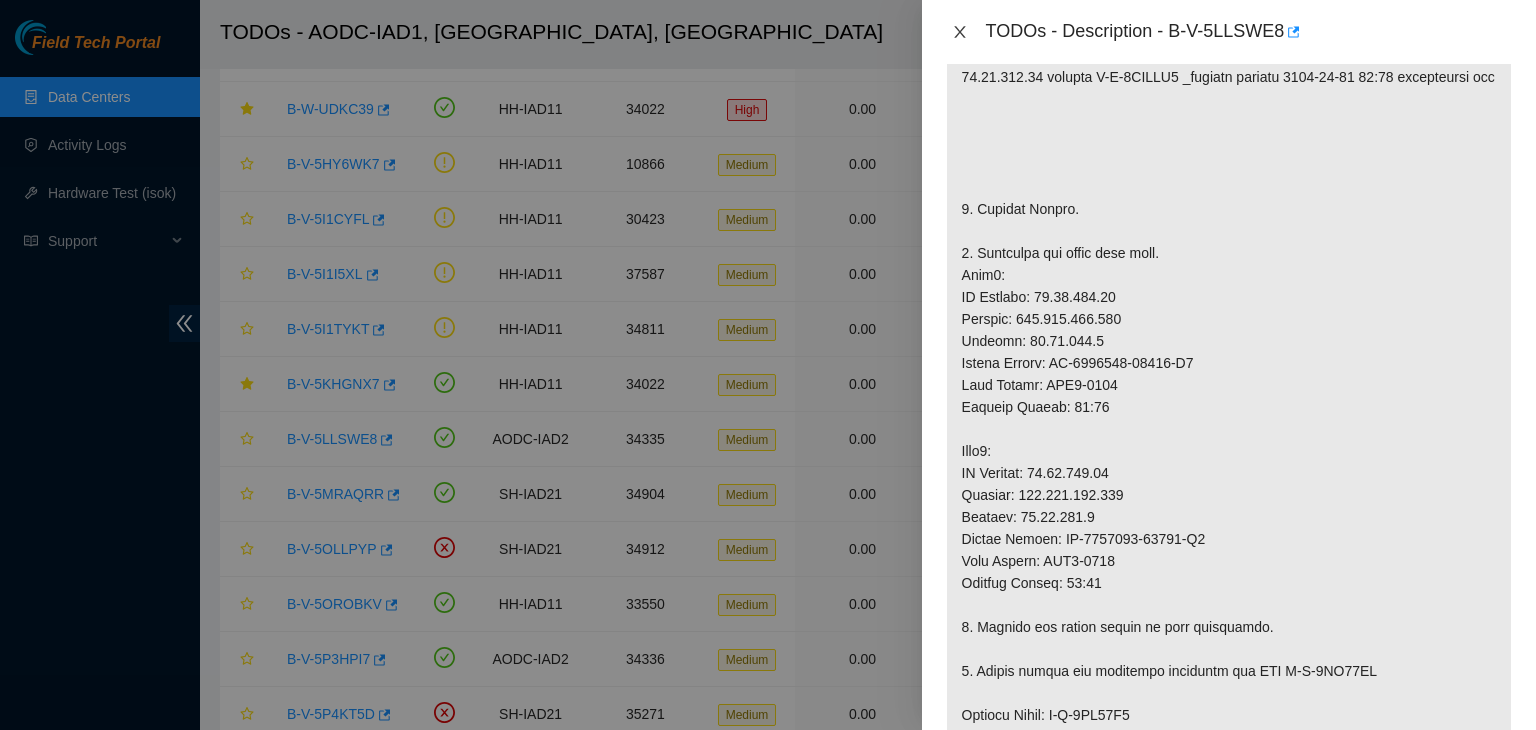 click 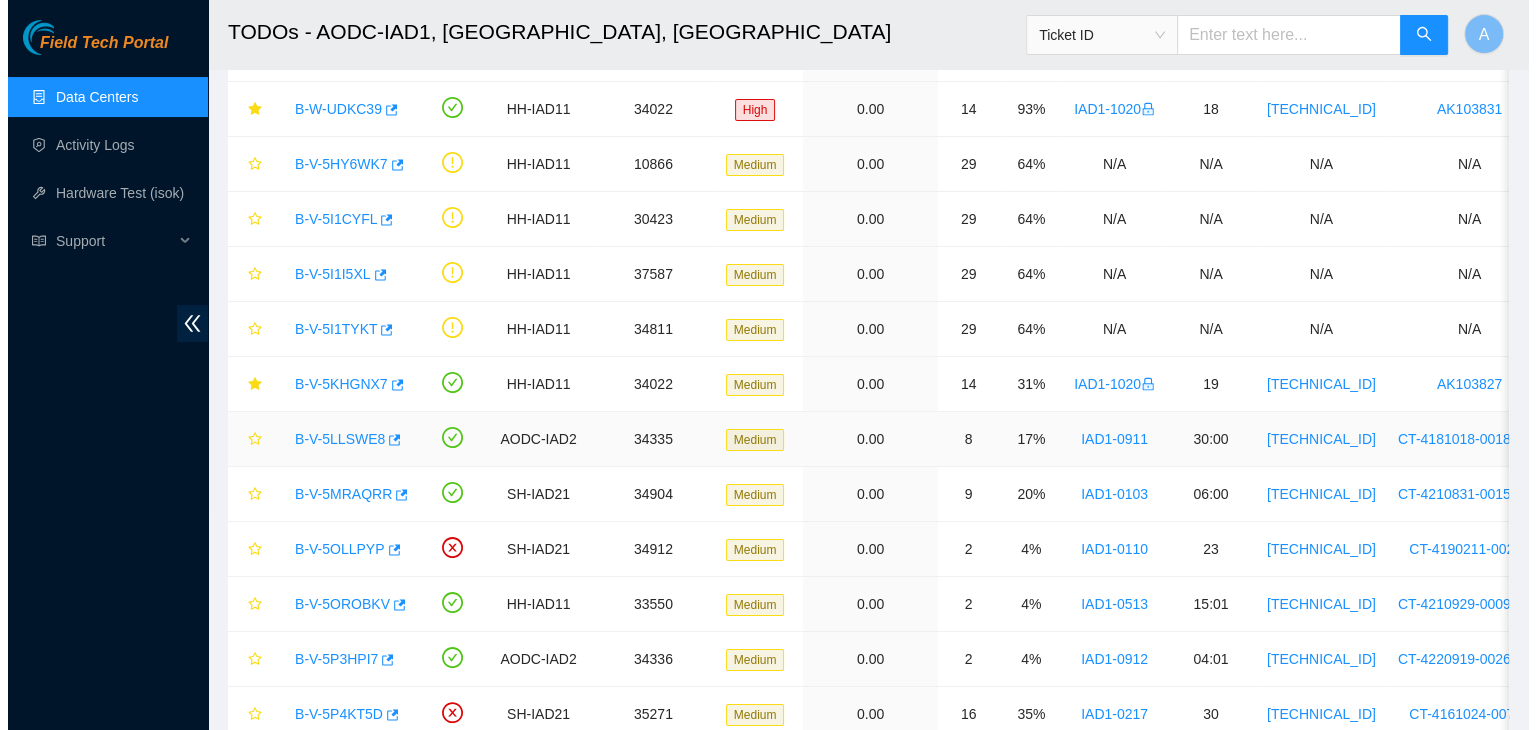 scroll, scrollTop: 539, scrollLeft: 0, axis: vertical 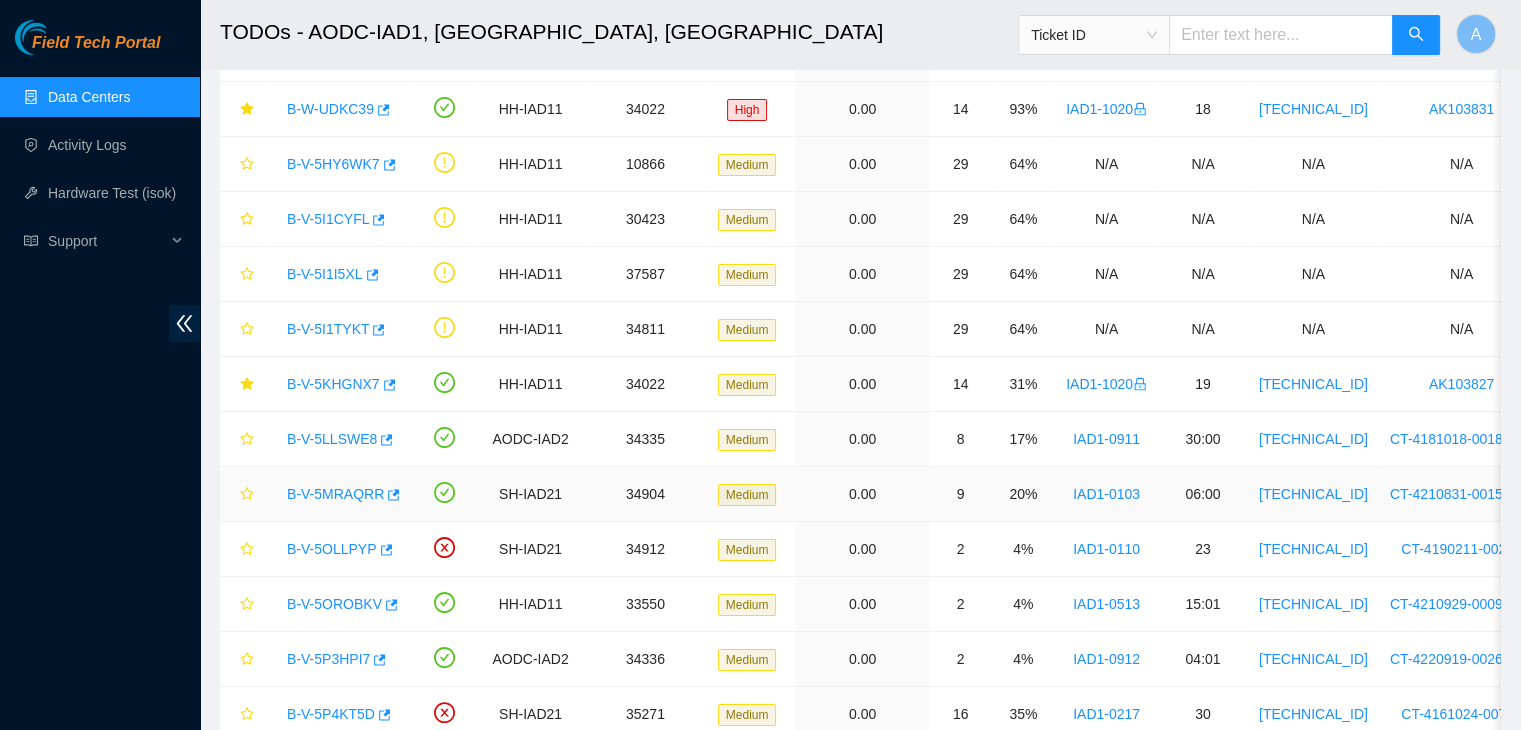 click on "B-V-5MRAQRR" at bounding box center [335, 494] 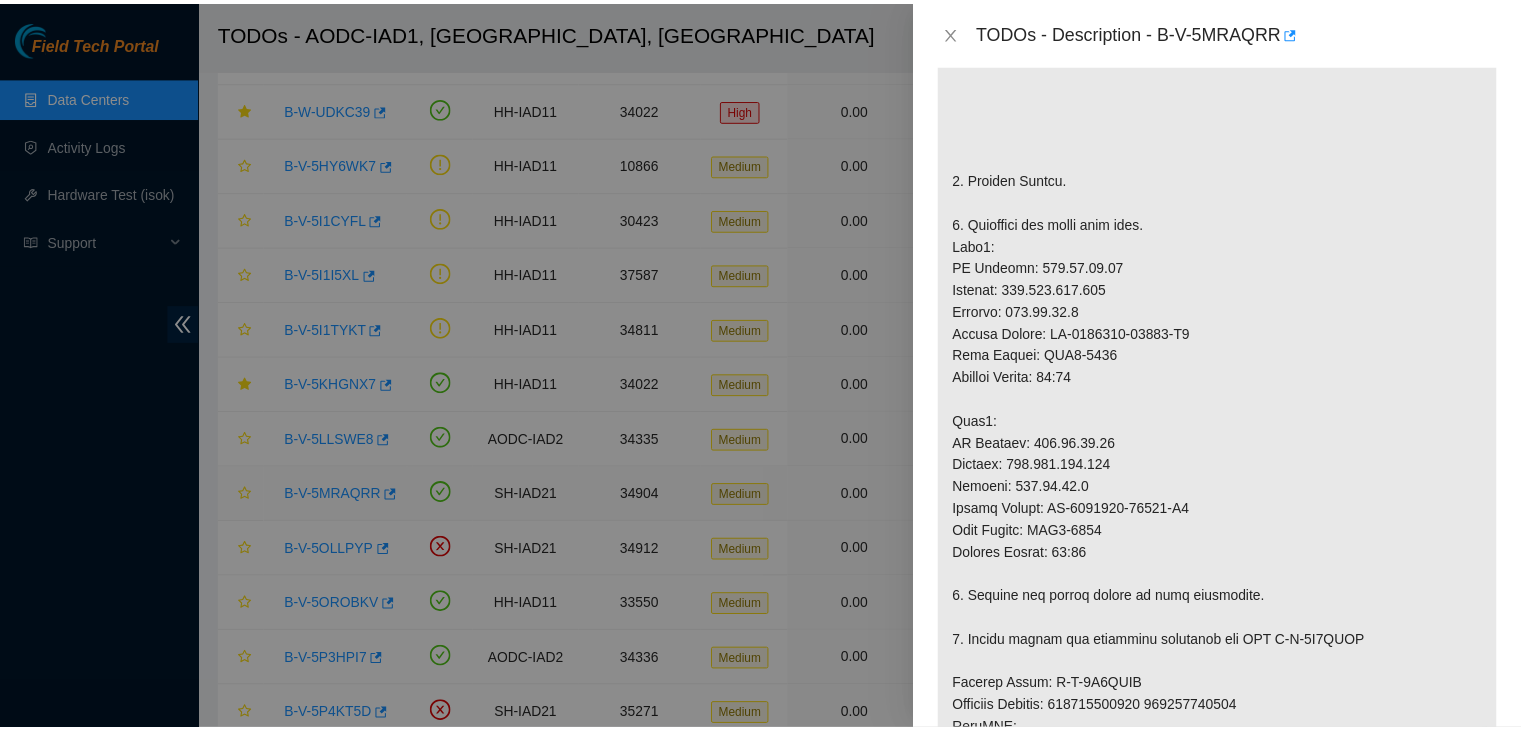 scroll, scrollTop: 509, scrollLeft: 0, axis: vertical 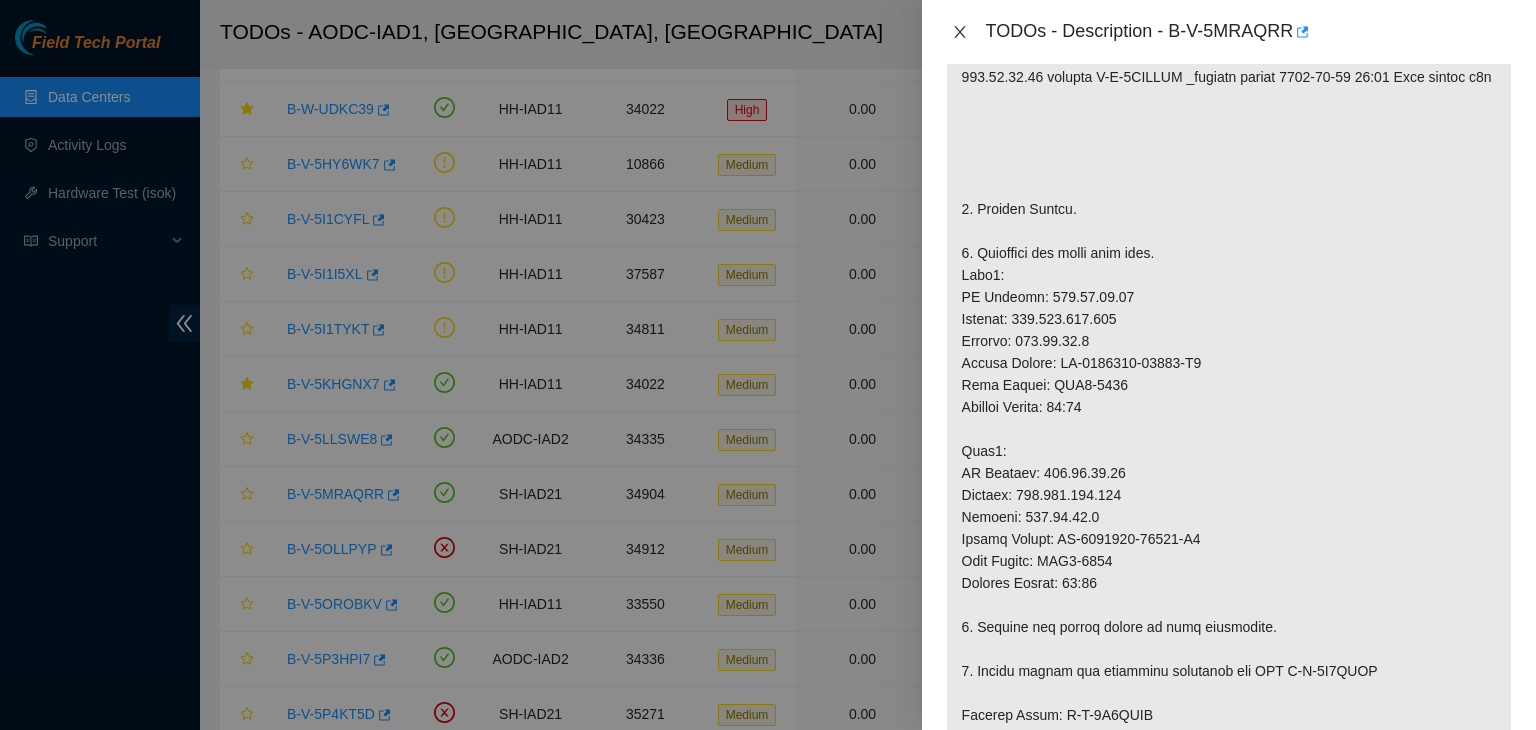 click 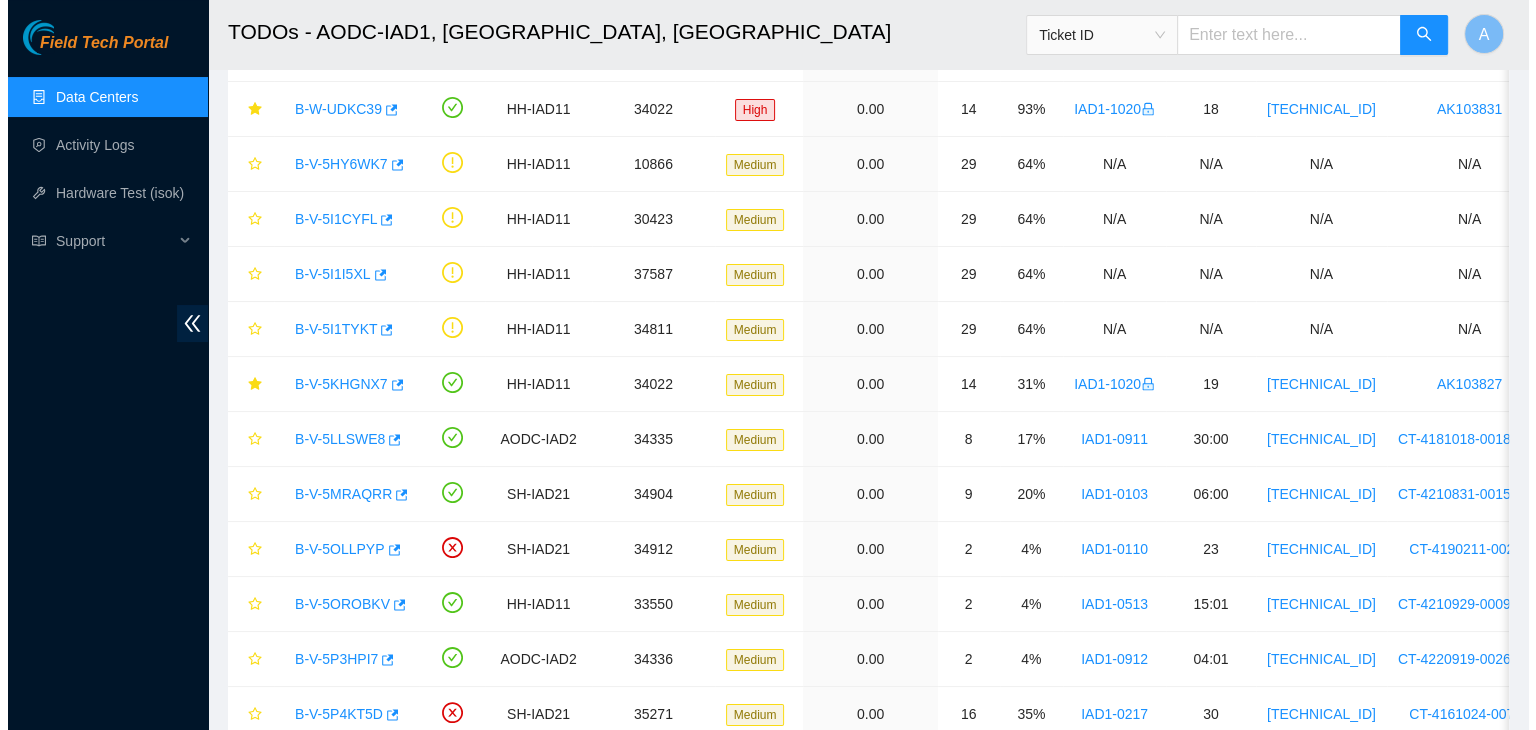 scroll, scrollTop: 539, scrollLeft: 0, axis: vertical 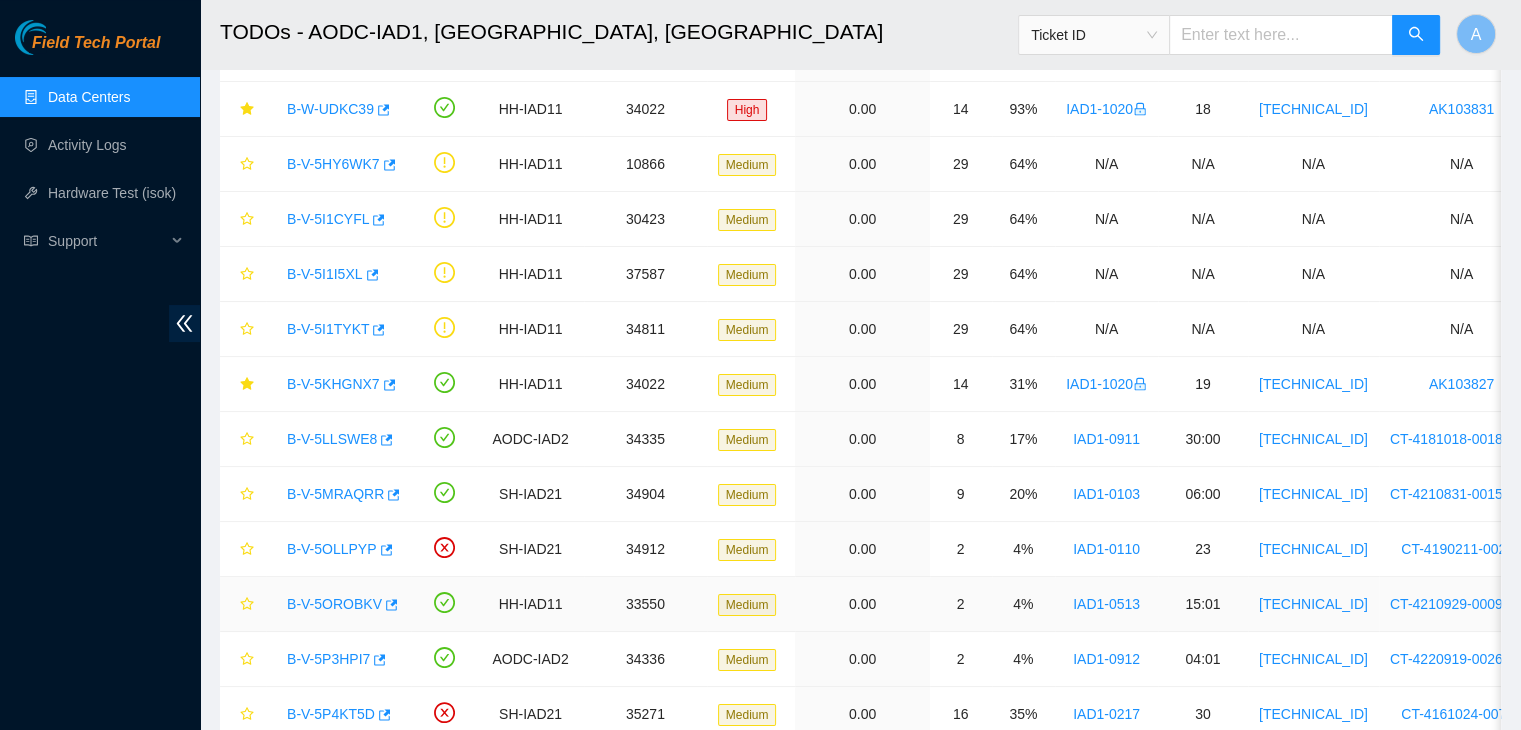 click on "B-V-5OROBKV" at bounding box center [334, 604] 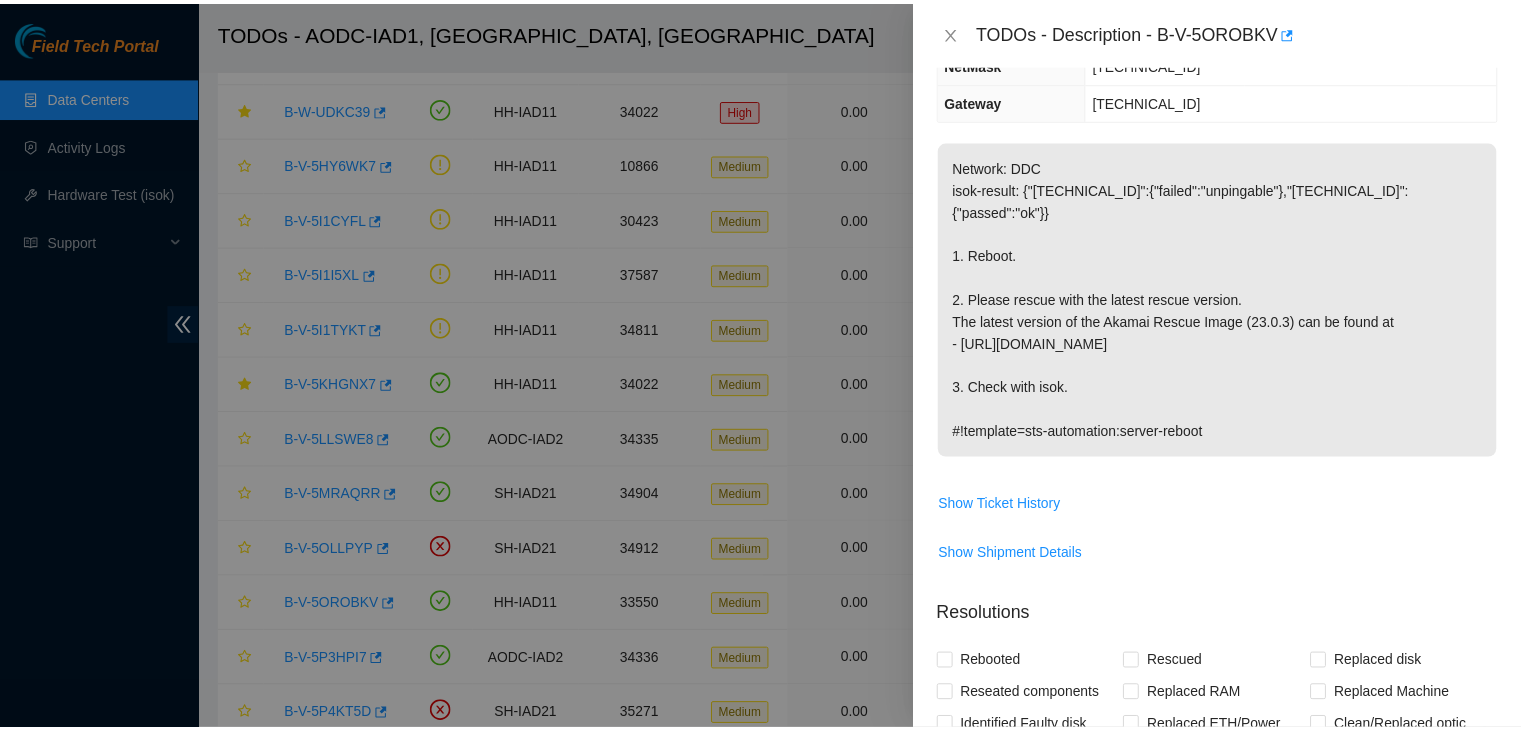 scroll, scrollTop: 265, scrollLeft: 0, axis: vertical 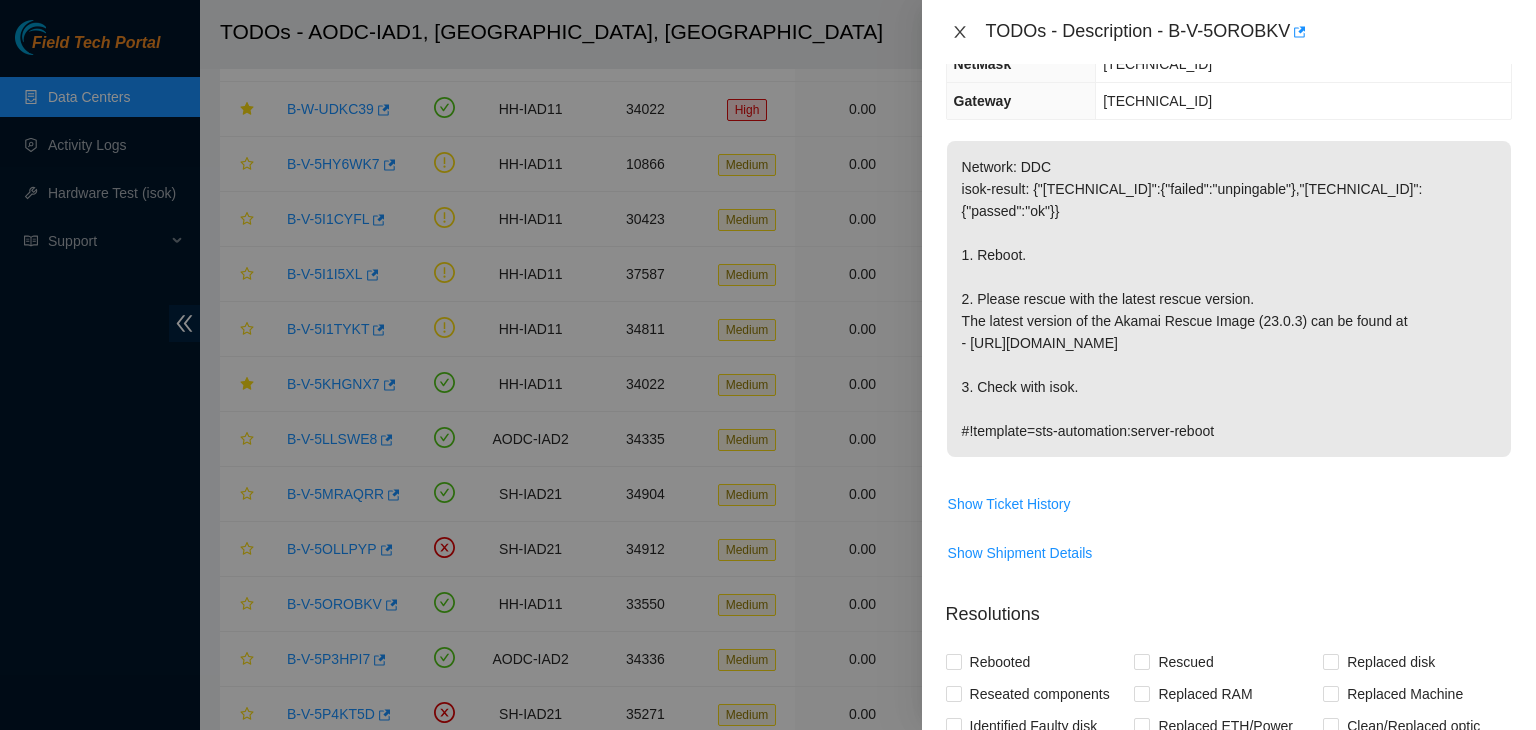 click 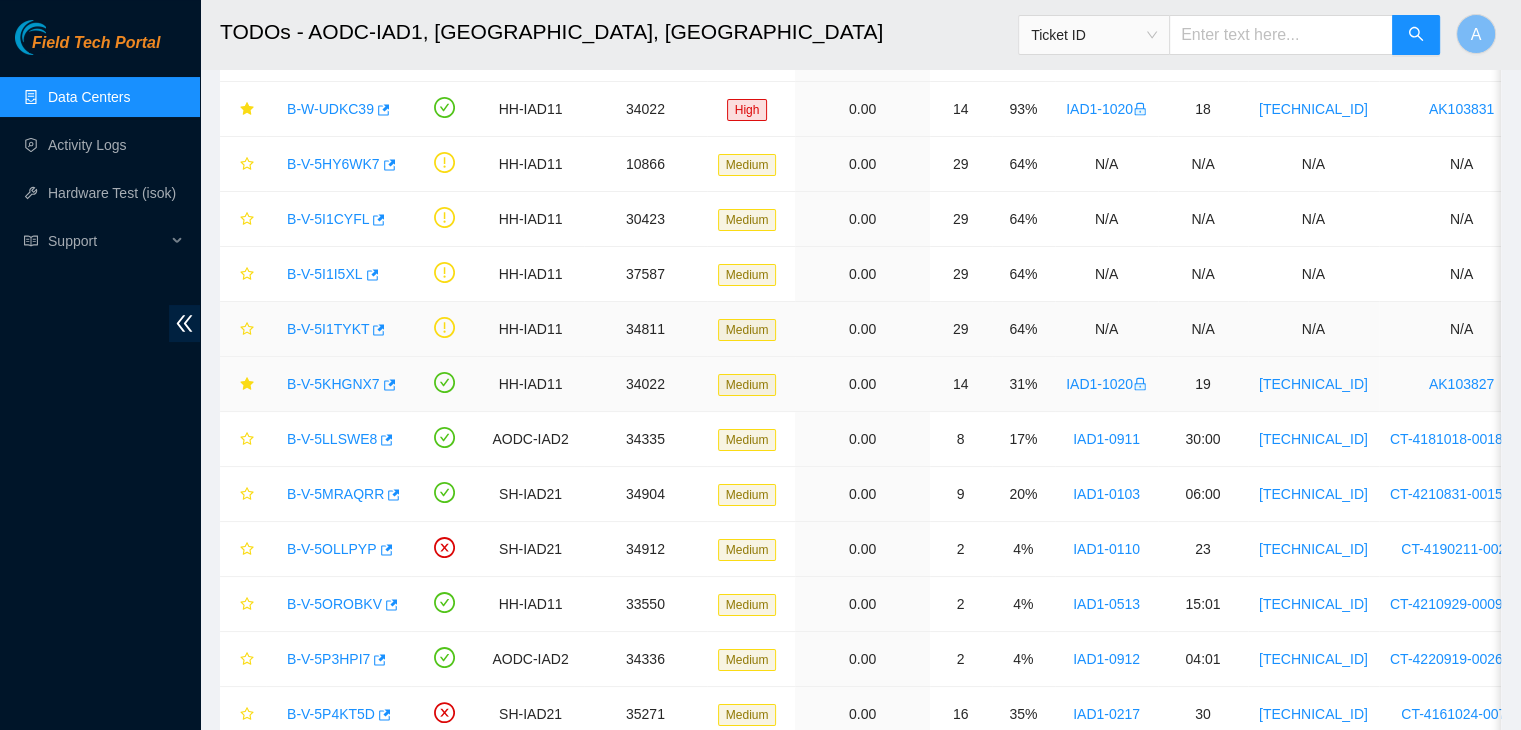 scroll, scrollTop: 331, scrollLeft: 0, axis: vertical 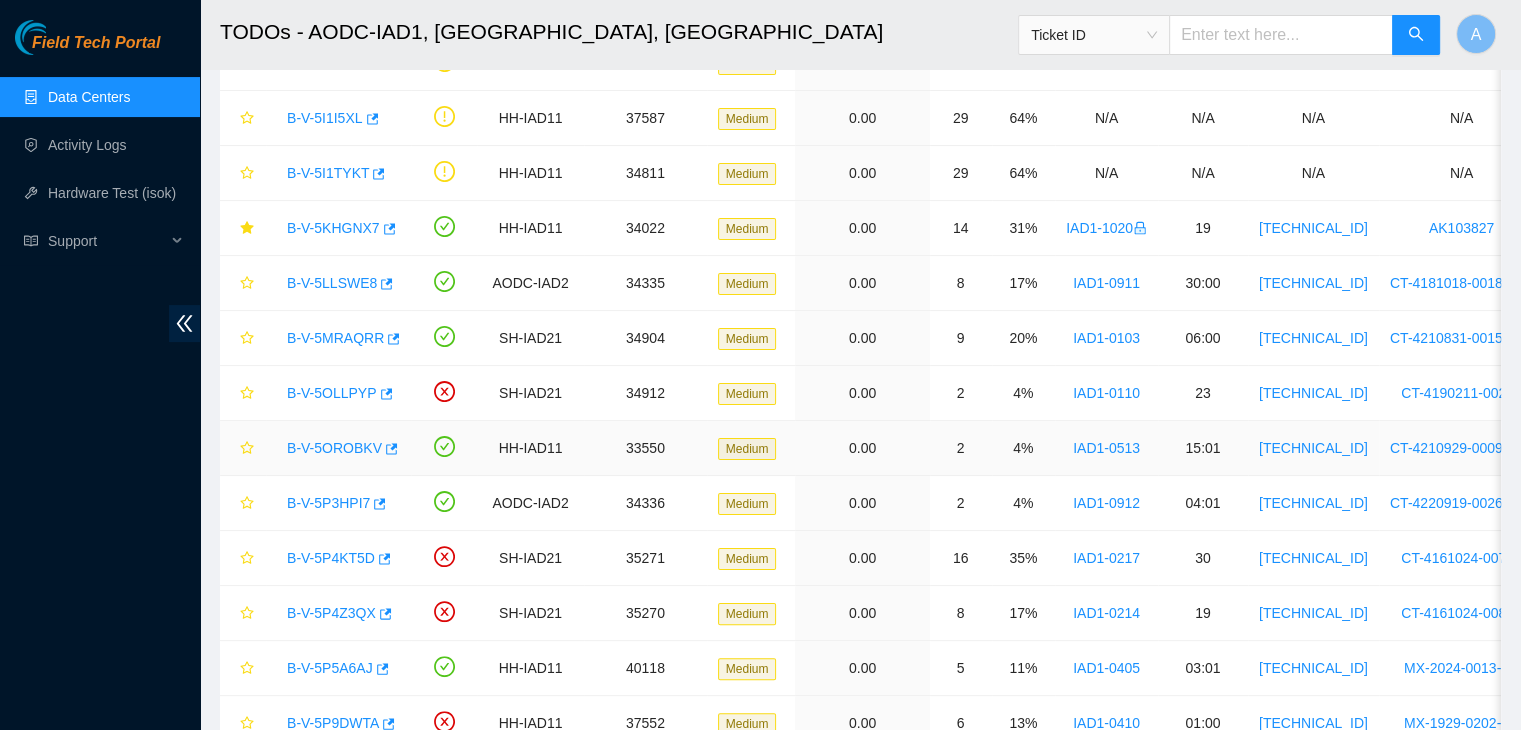 click on "B-V-5OROBKV" at bounding box center [334, 448] 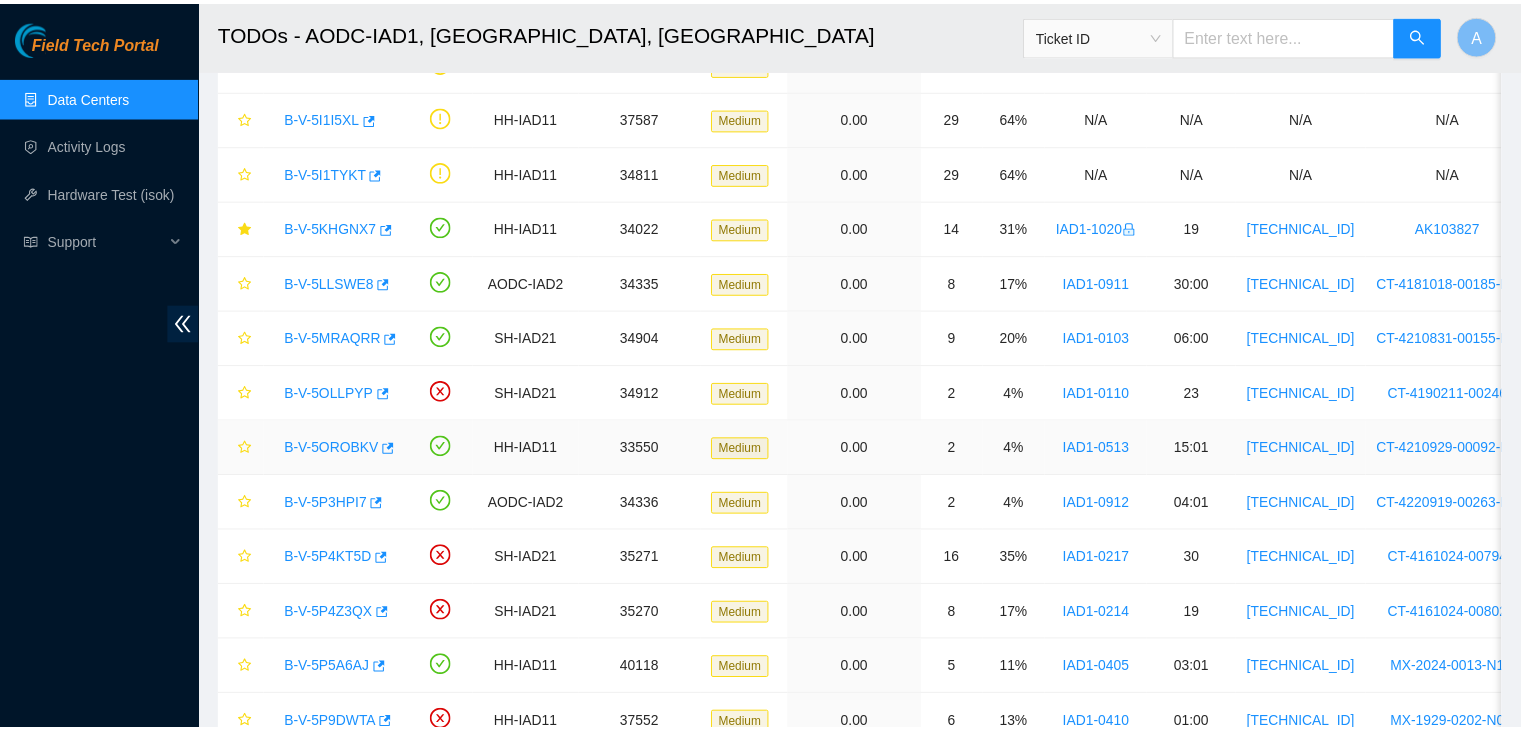 scroll, scrollTop: 265, scrollLeft: 0, axis: vertical 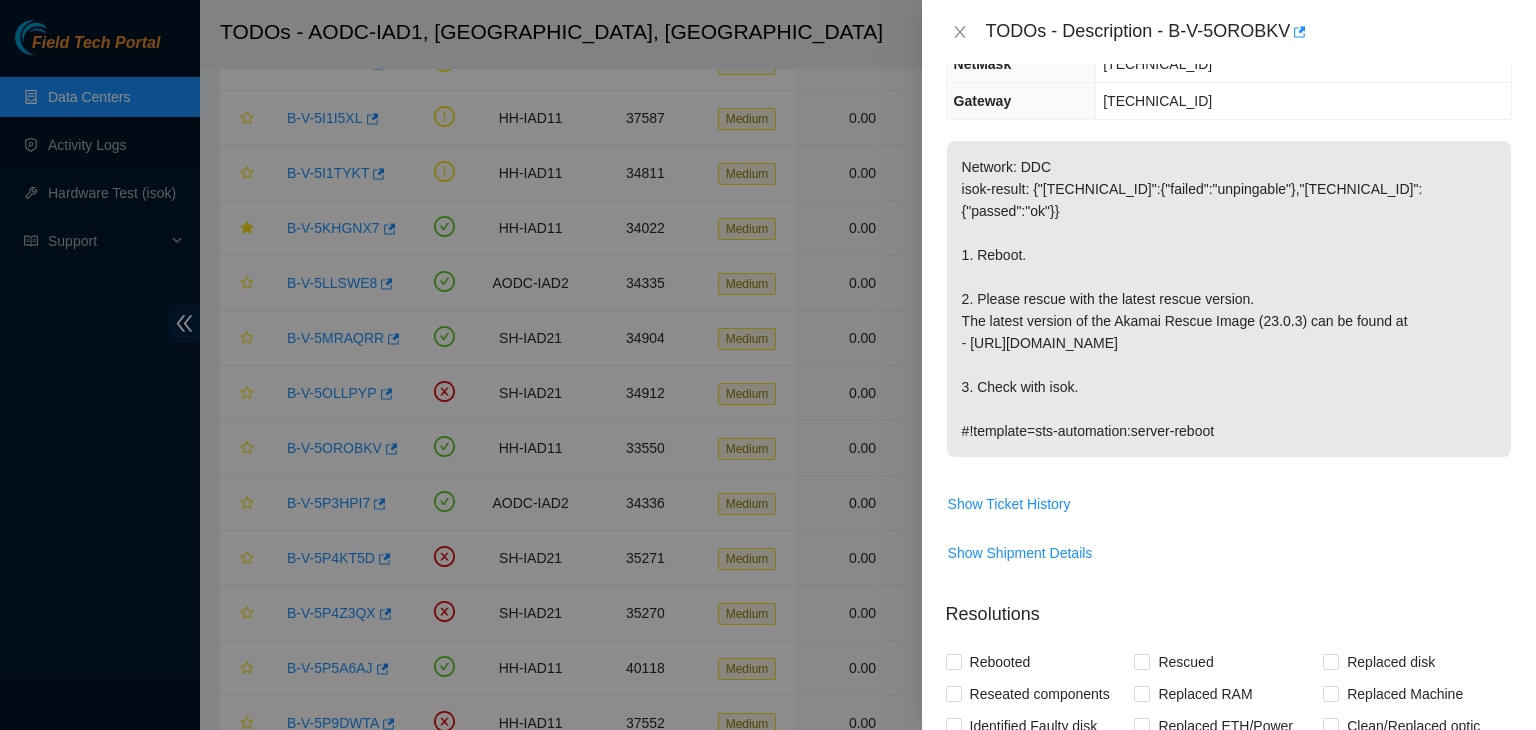 click on "TODOs - Description - B-V-5OROBKV" at bounding box center (1229, 32) 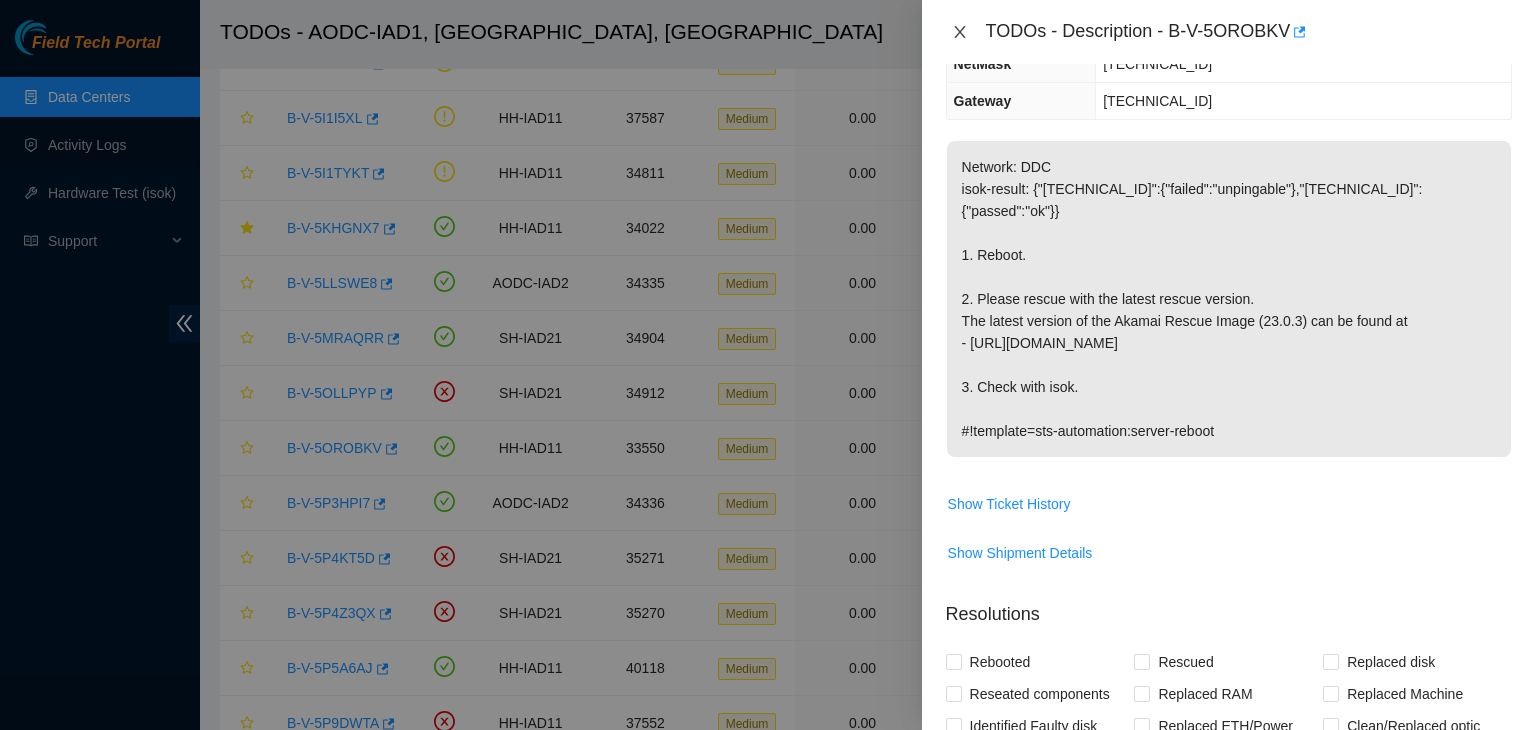 click at bounding box center [960, 32] 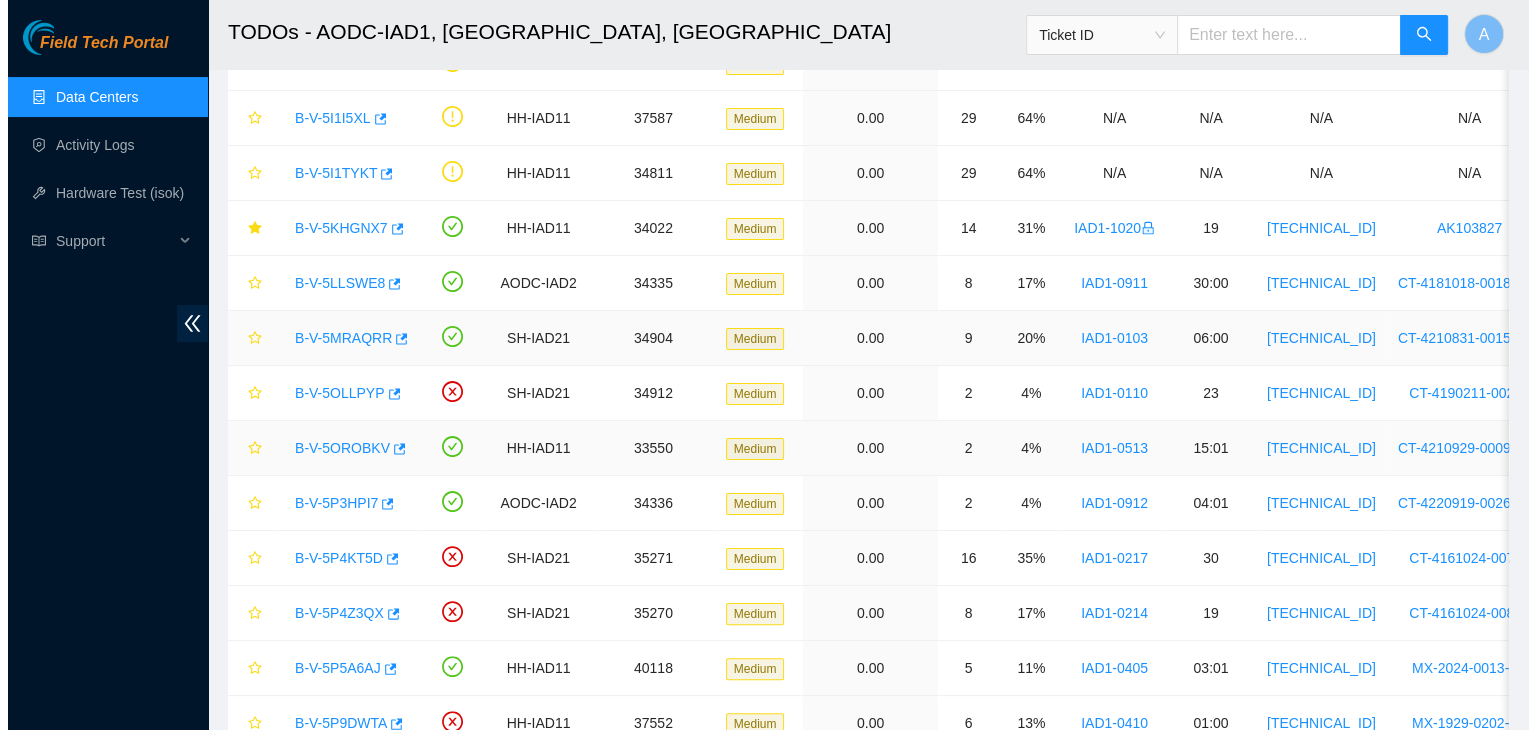 scroll, scrollTop: 331, scrollLeft: 0, axis: vertical 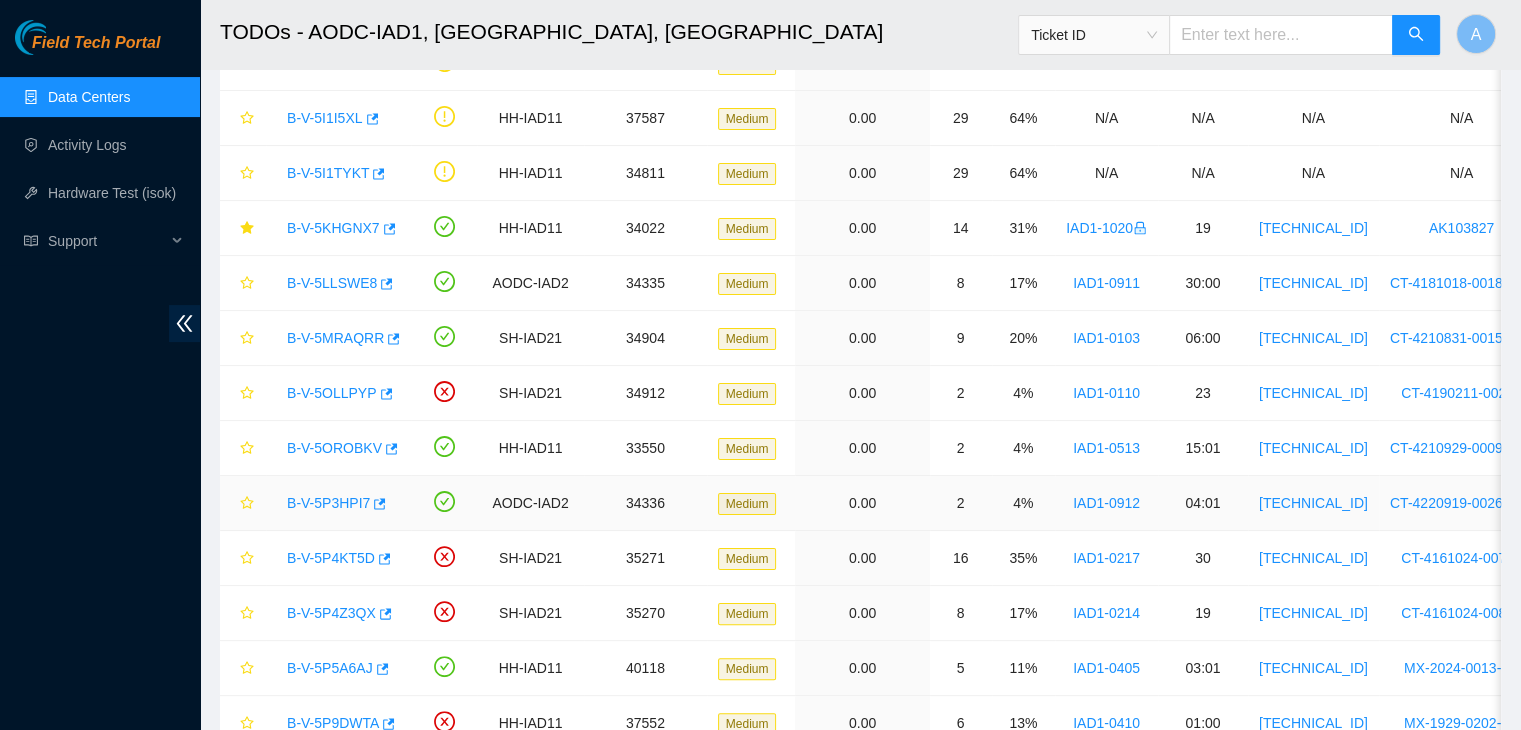 click on "B-V-5P3HPI7" at bounding box center [328, 503] 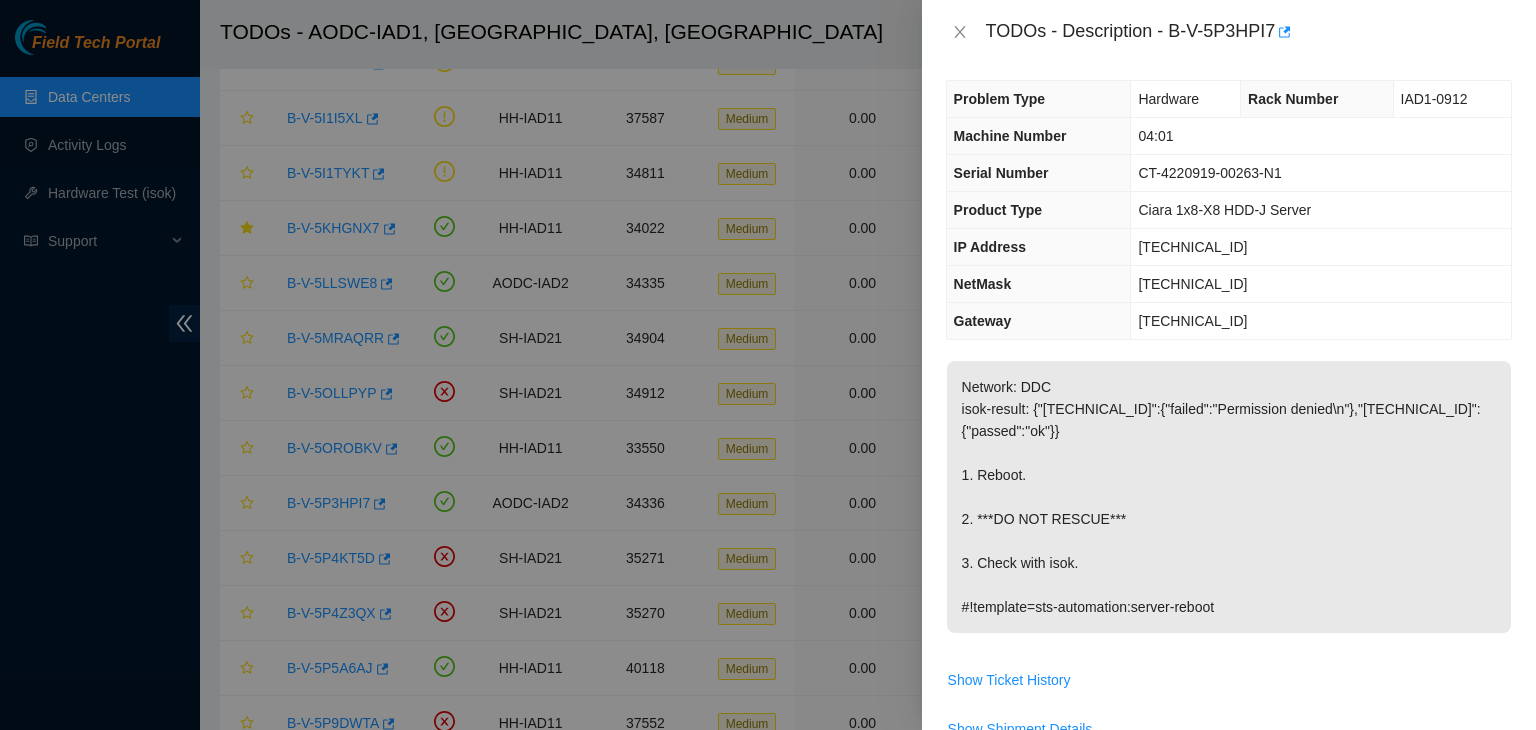 scroll, scrollTop: 0, scrollLeft: 0, axis: both 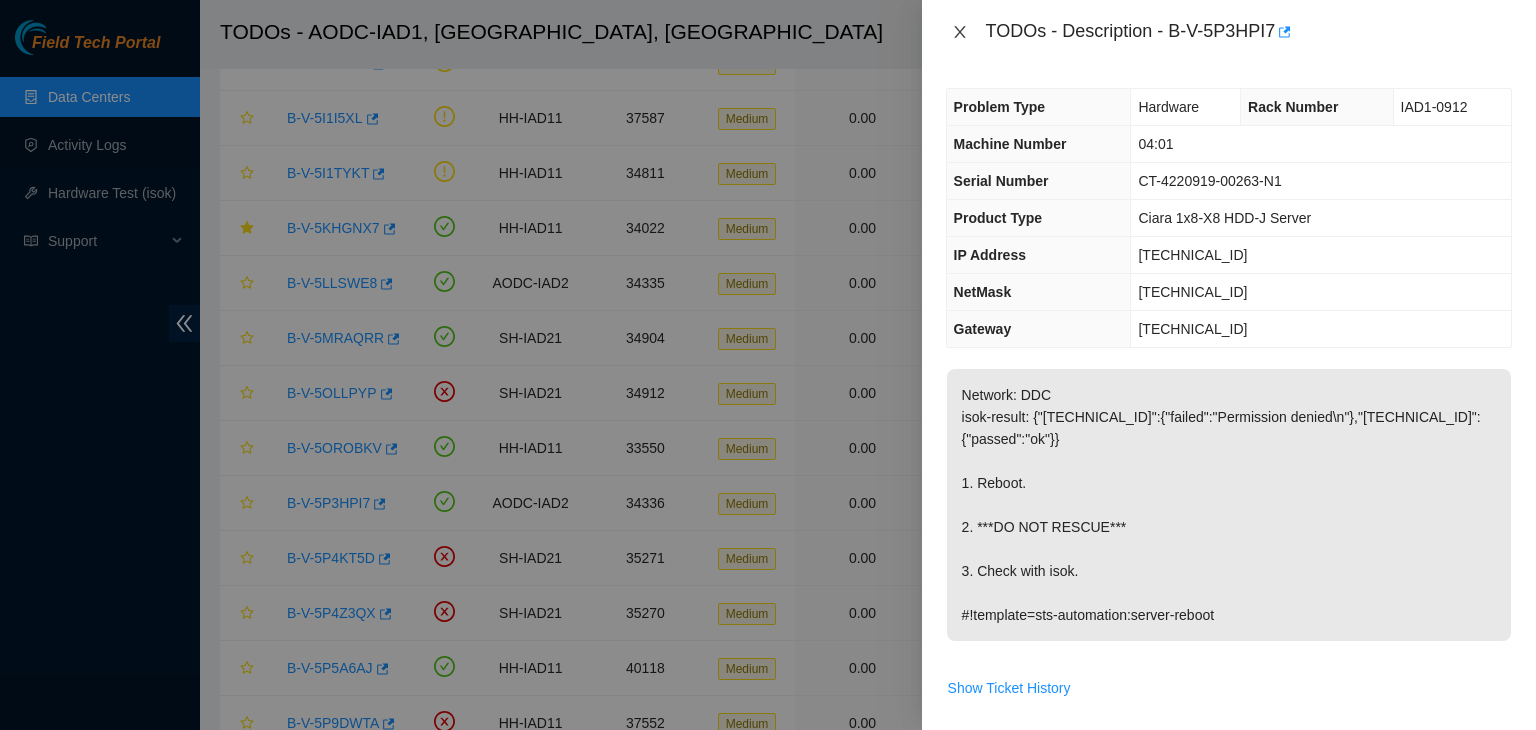 click 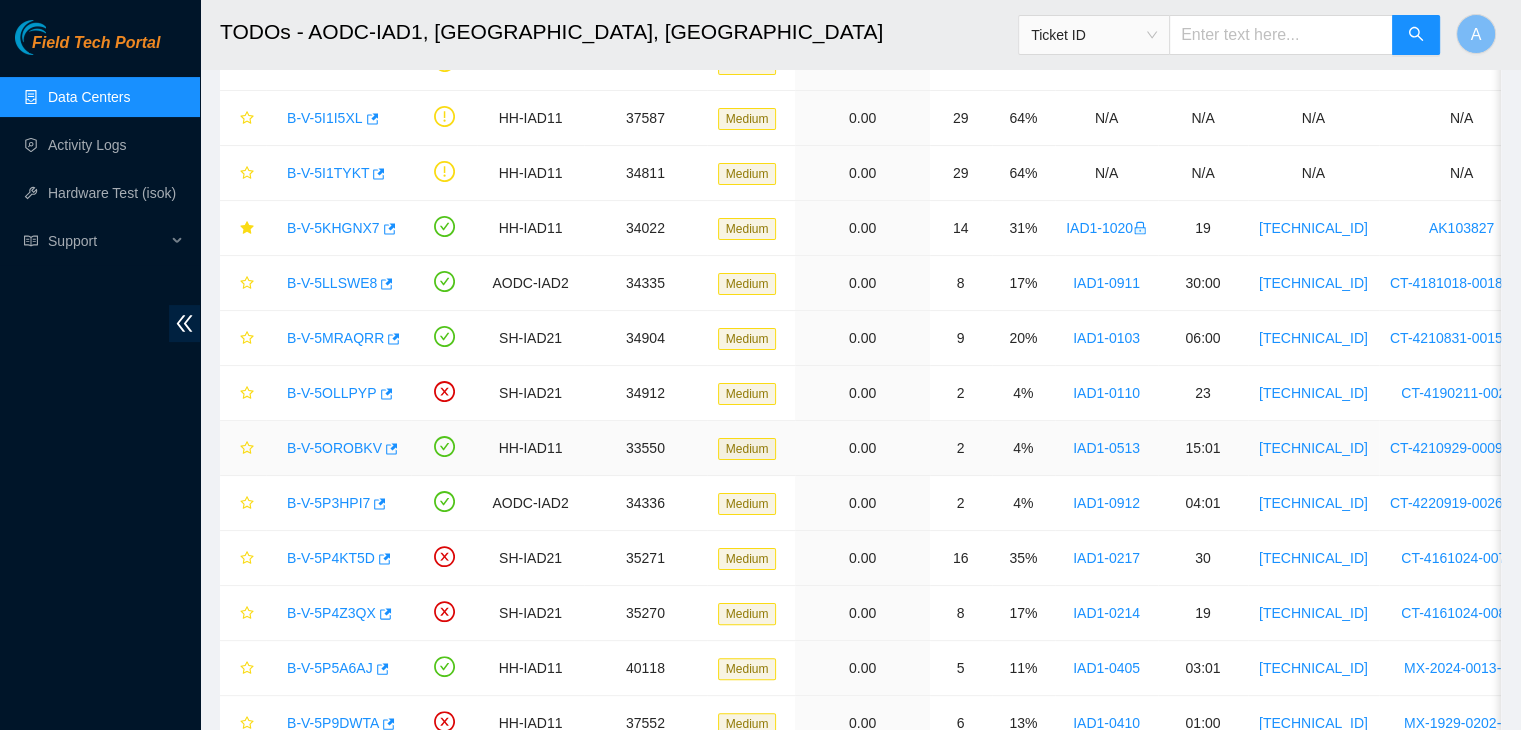 click on "B-V-5OROBKV" at bounding box center [334, 448] 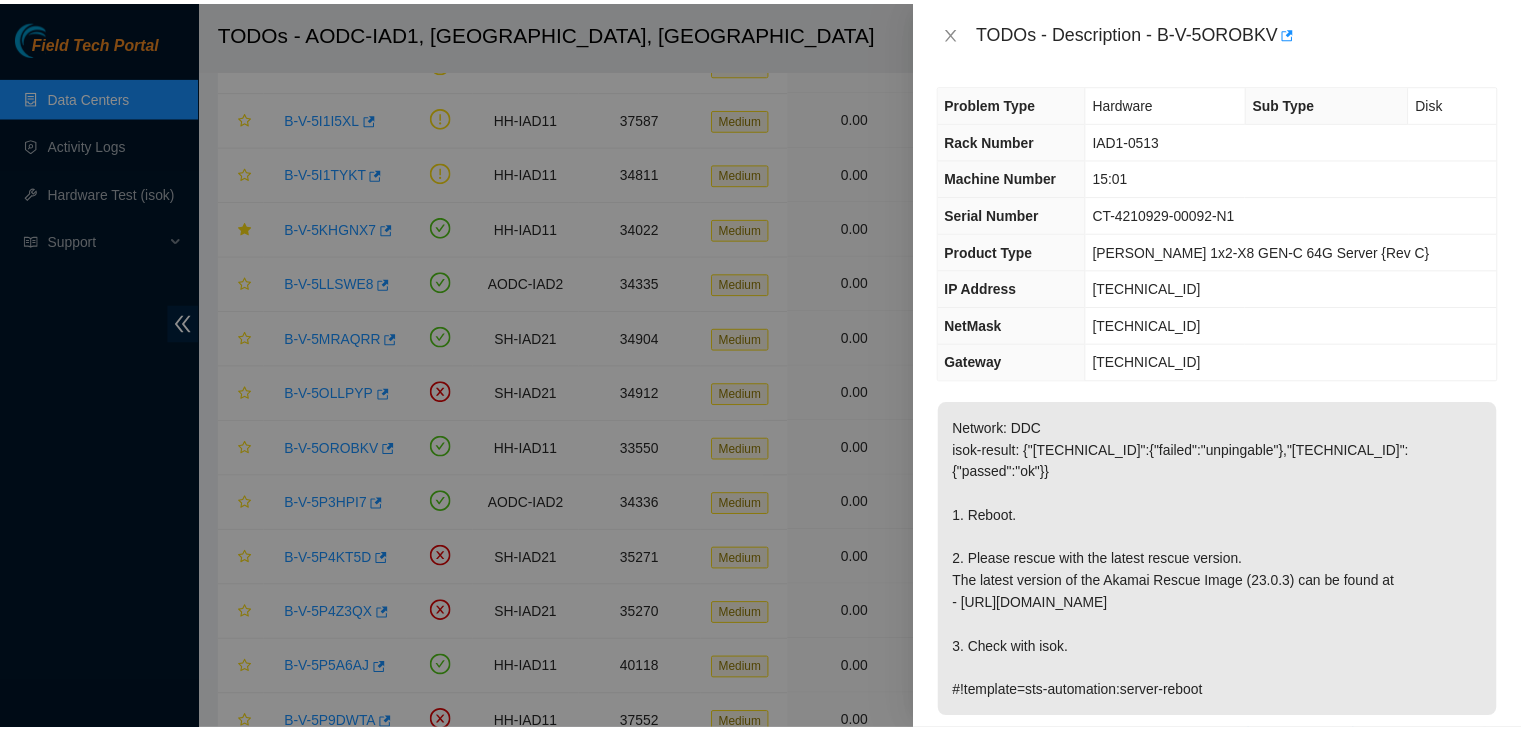 scroll, scrollTop: 5, scrollLeft: 0, axis: vertical 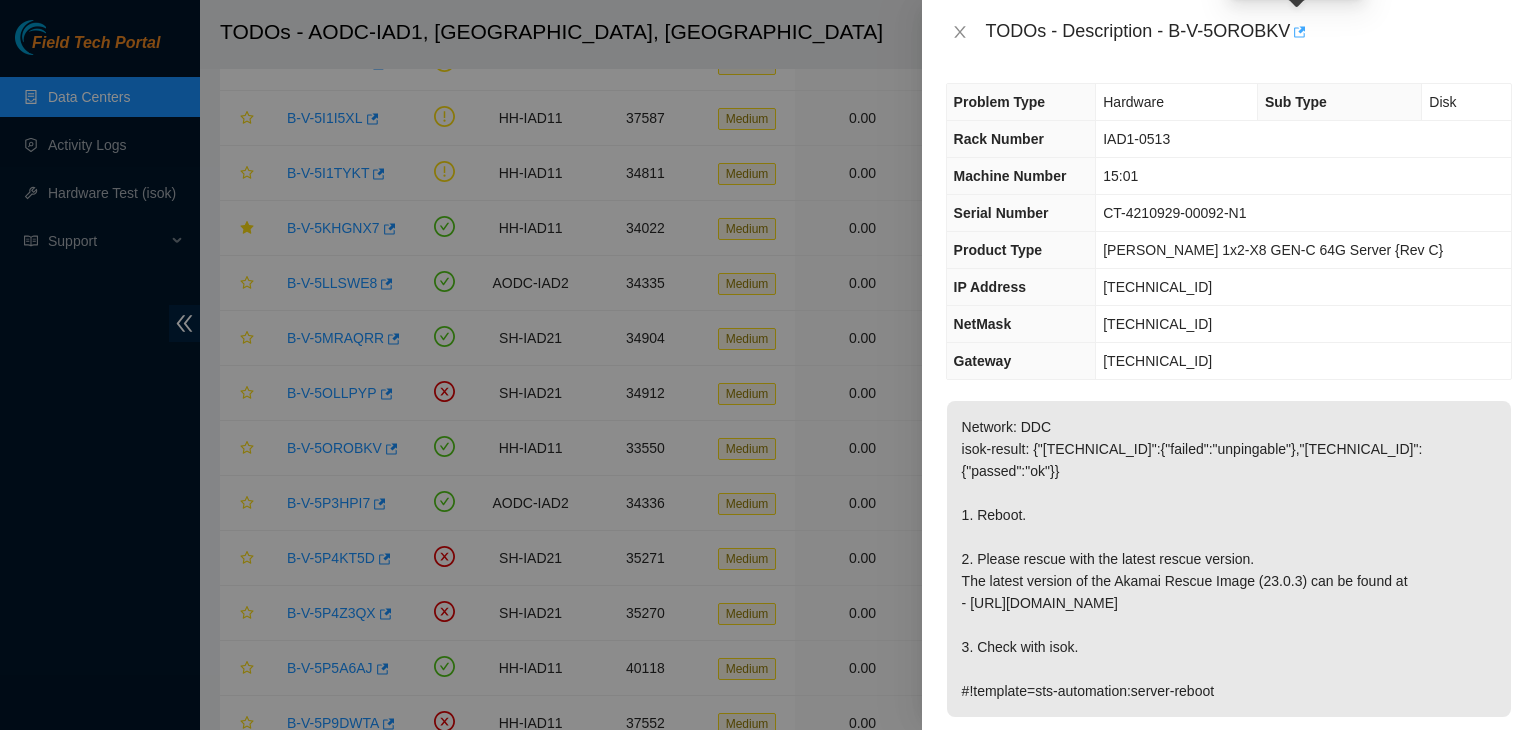 click at bounding box center (1298, 32) 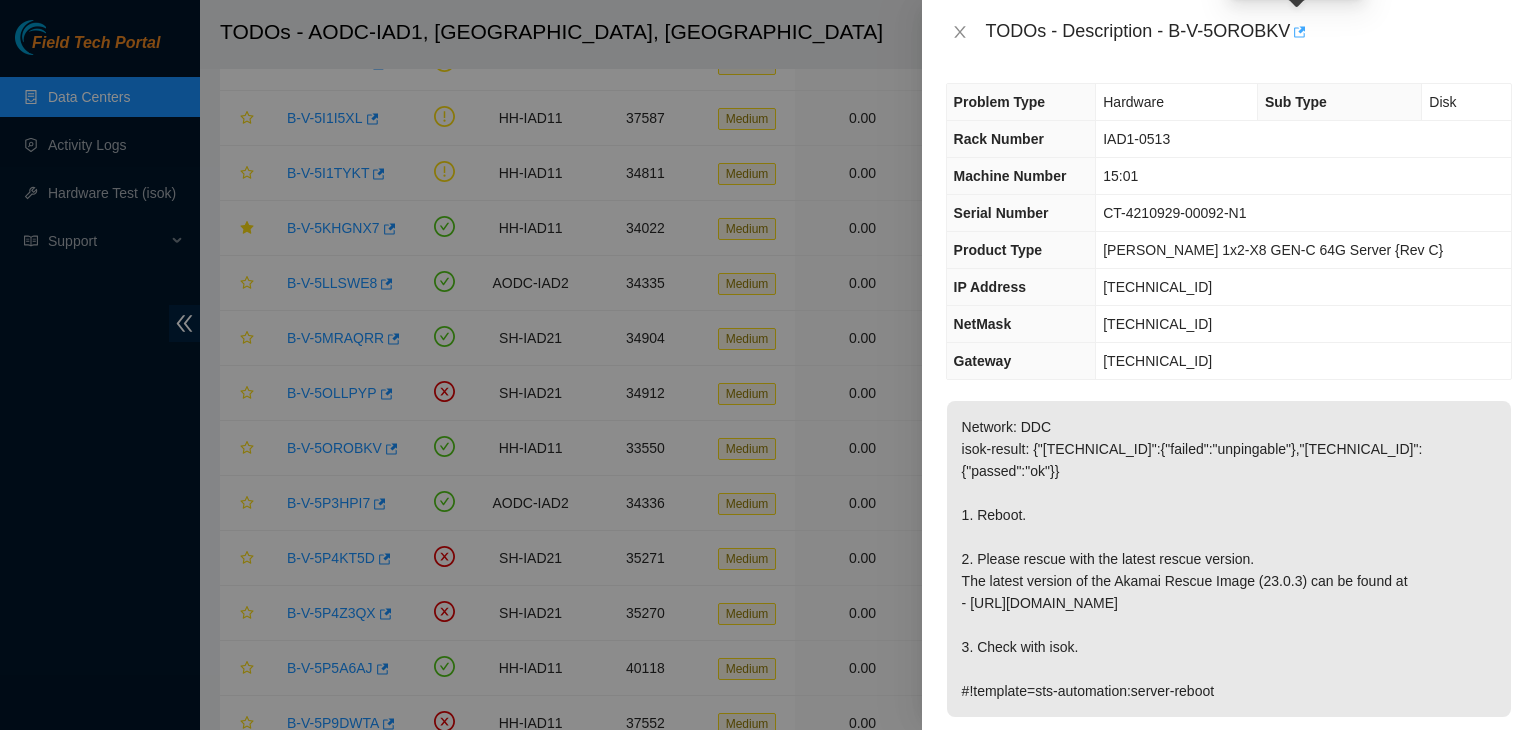 click 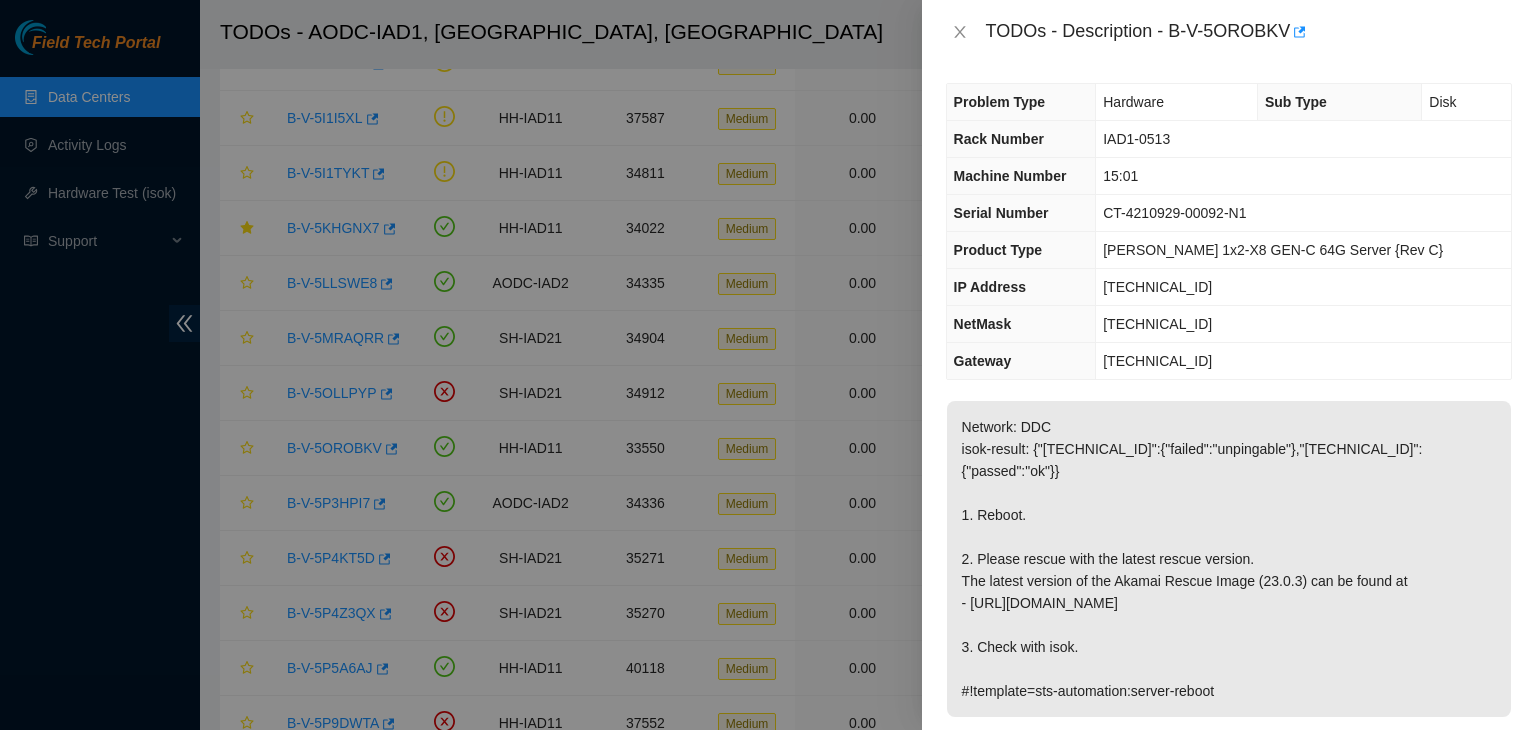 click at bounding box center [768, 365] 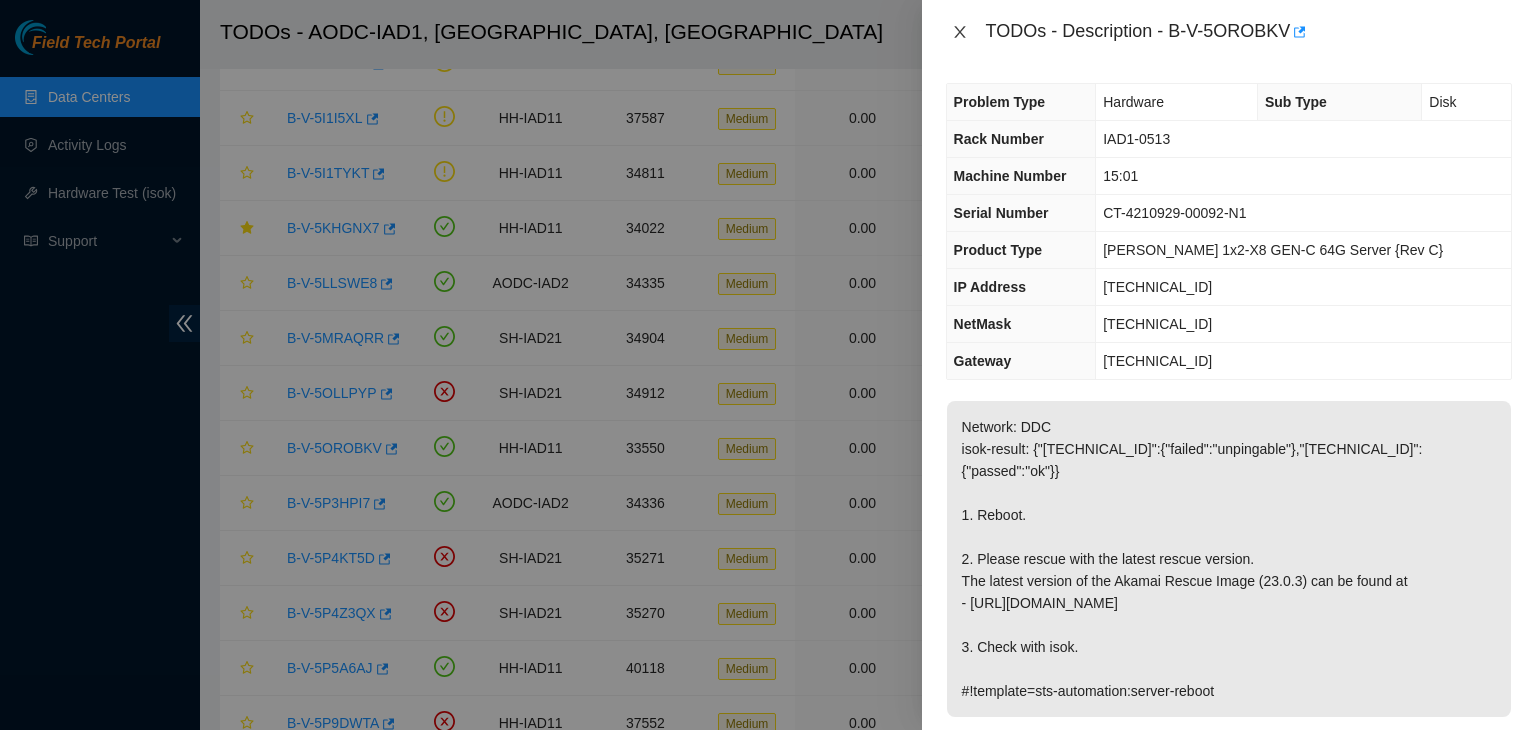 click at bounding box center [960, 32] 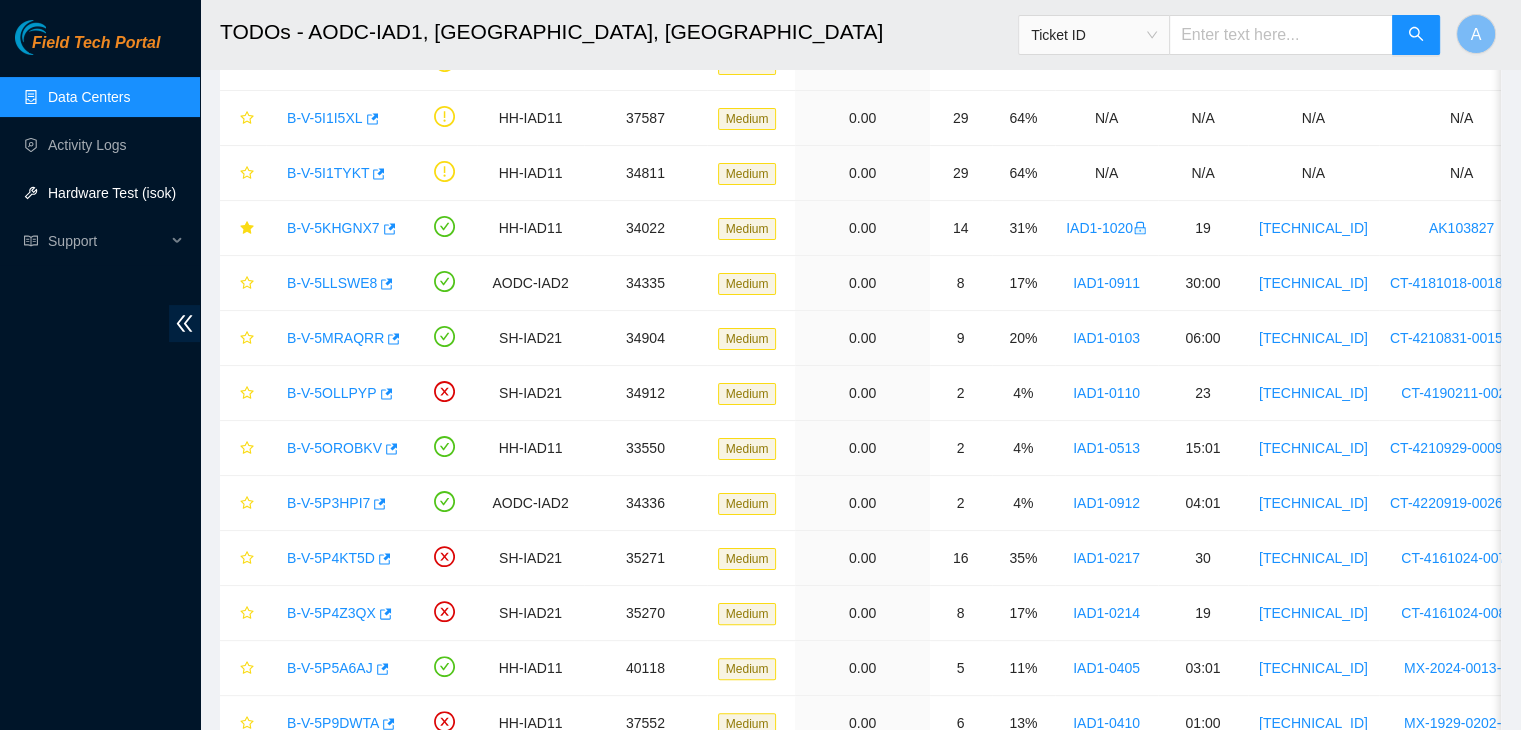 click on "Hardware Test (isok)" at bounding box center (112, 193) 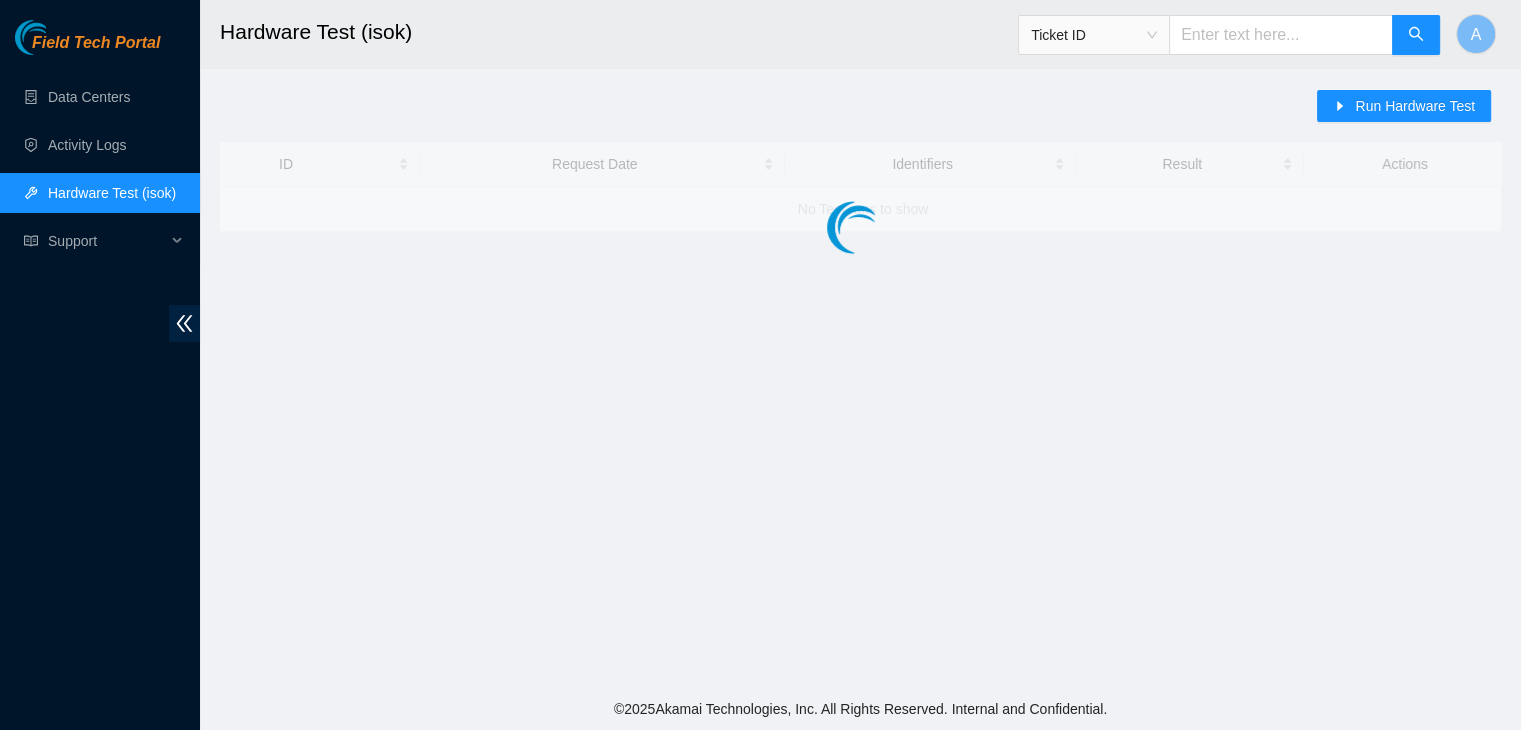 scroll, scrollTop: 0, scrollLeft: 0, axis: both 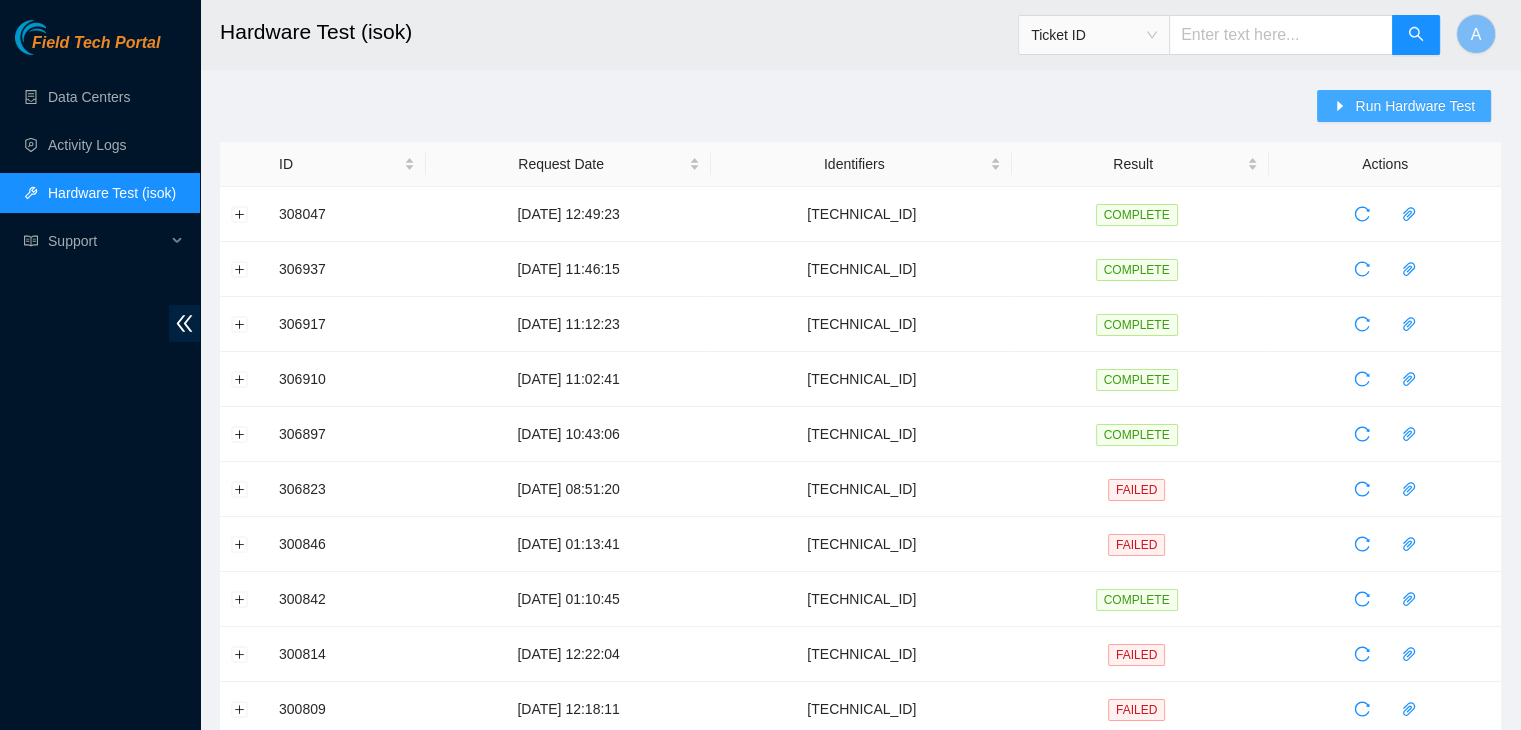 click on "Run Hardware Test" at bounding box center [1404, 106] 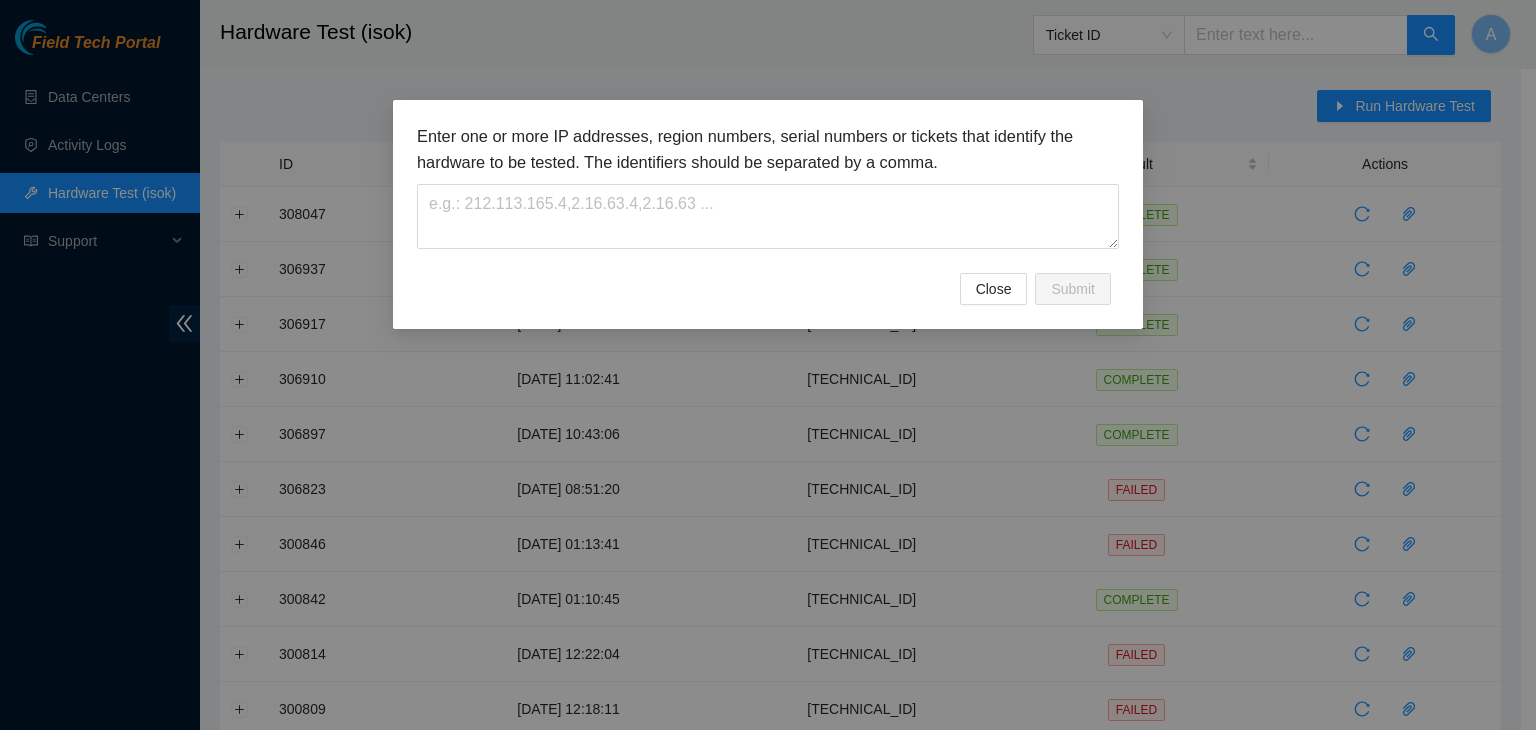 click on "Enter one or more IP addresses, region numbers, serial numbers or tickets that identify the hardware to be tested. The identifiers should be separated by a comma." at bounding box center [768, 186] 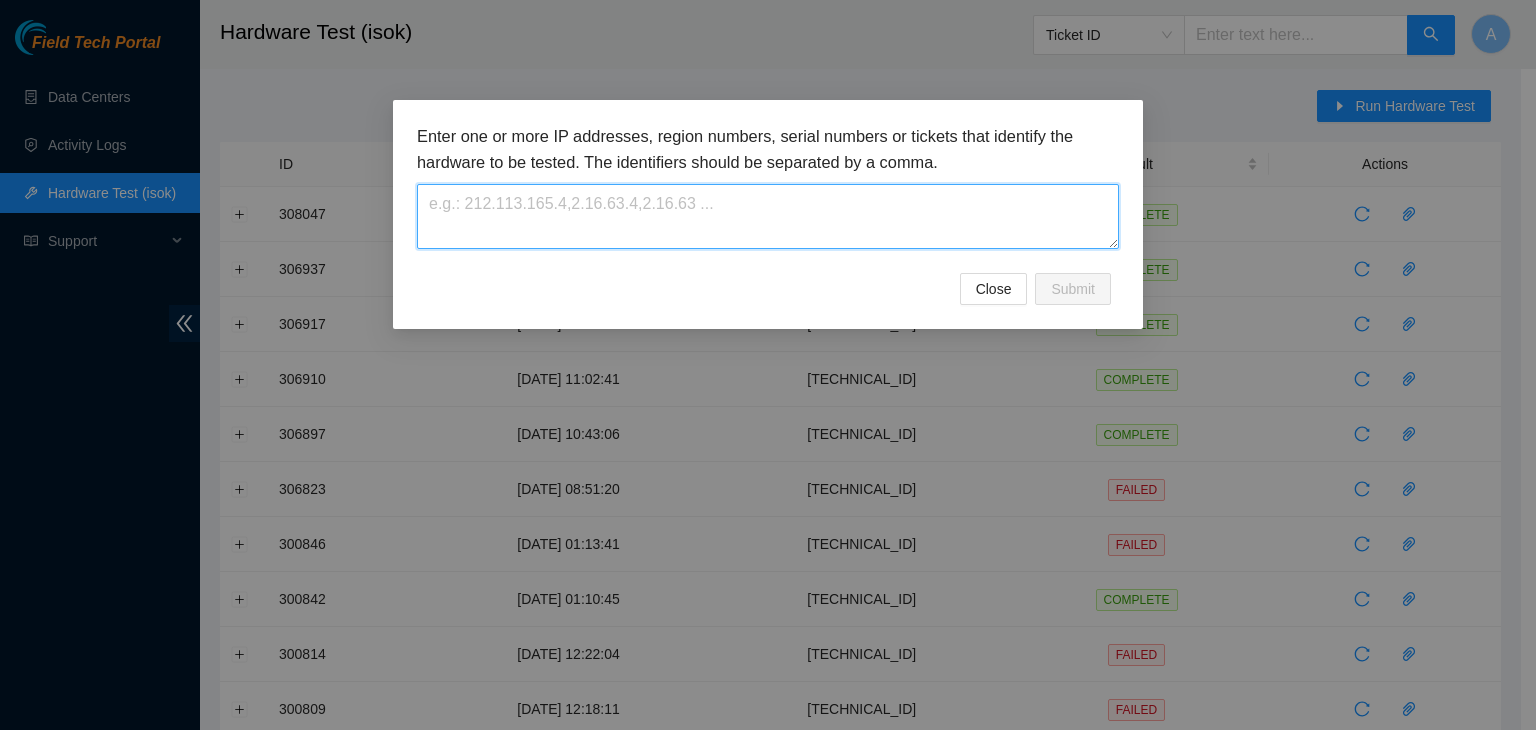 click at bounding box center (768, 216) 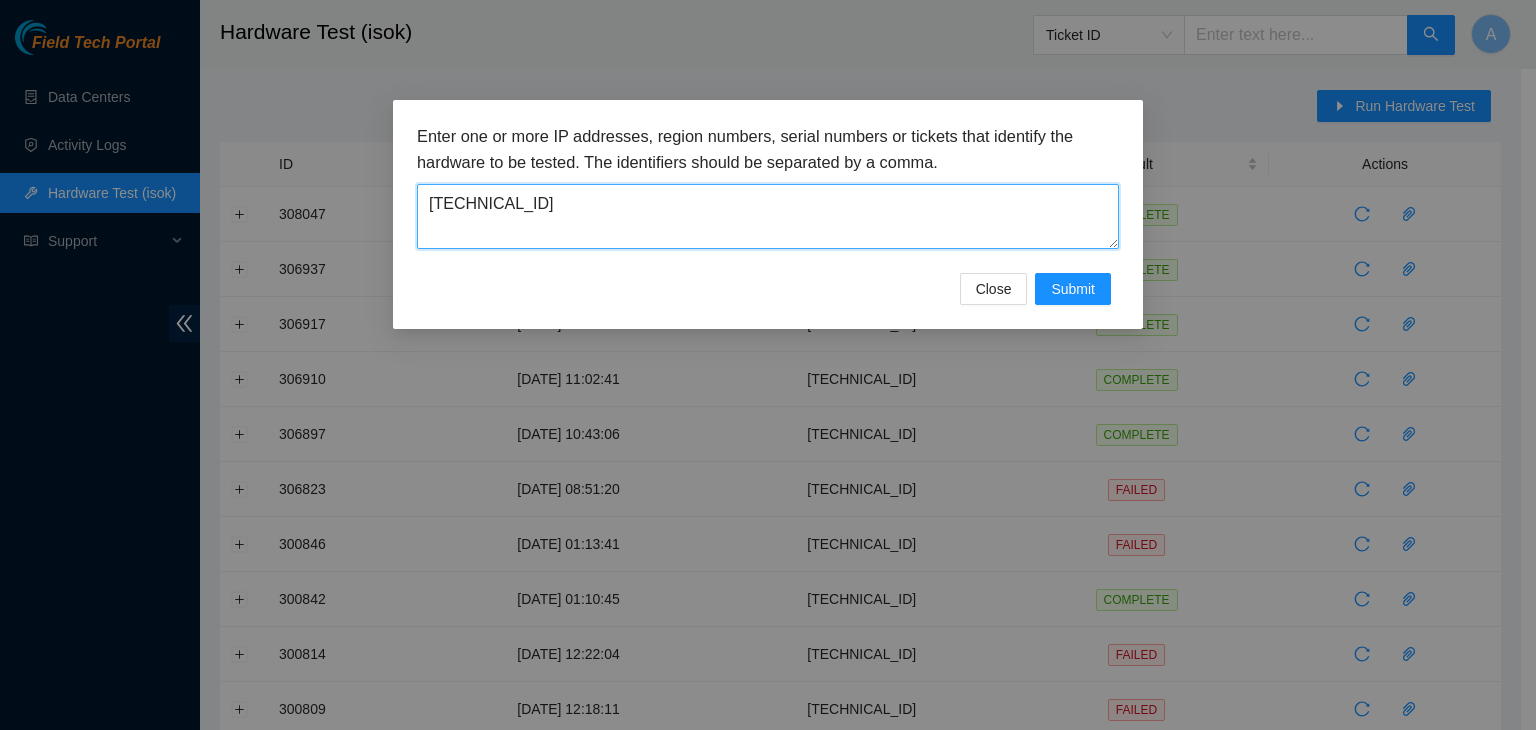 type on "[TECHNICAL_ID]" 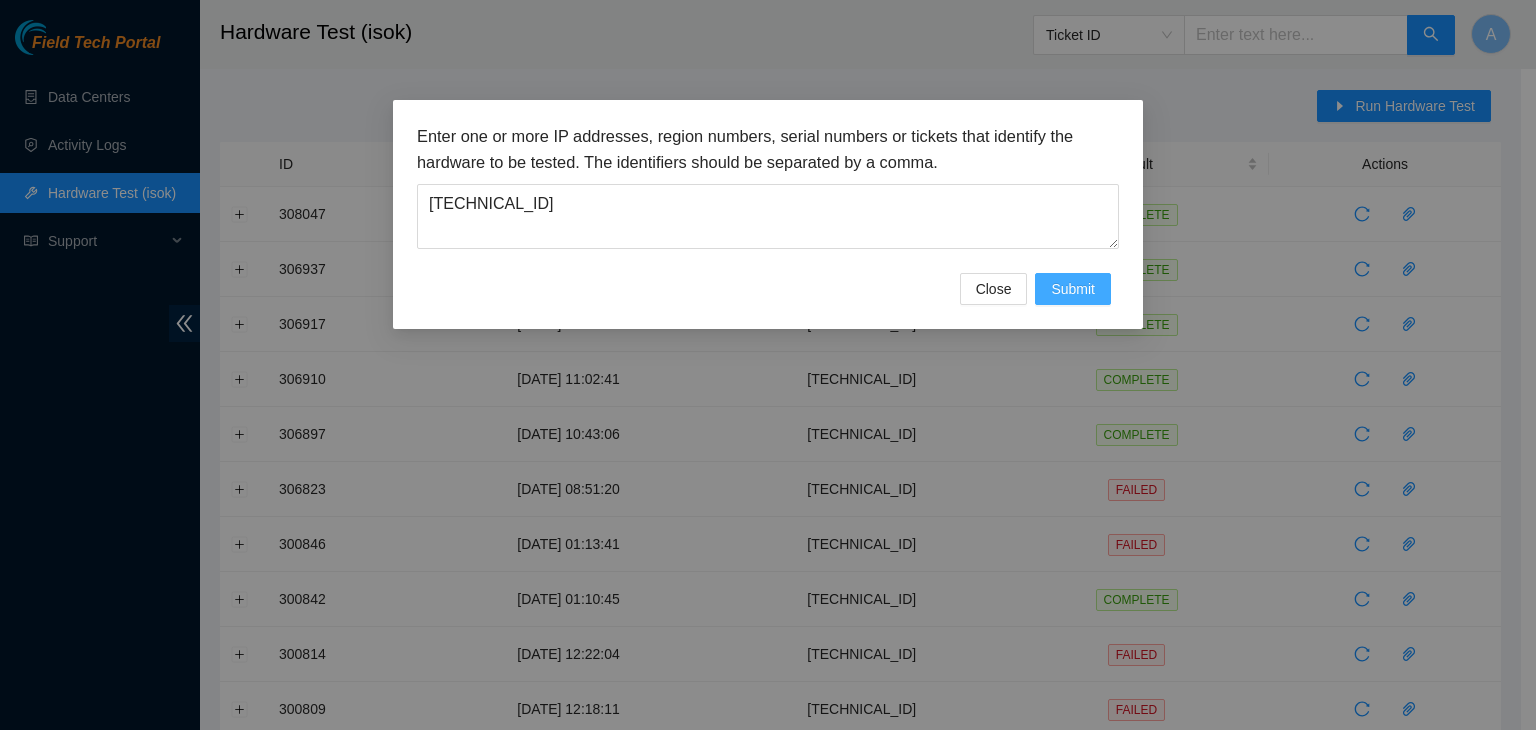 click on "Submit" at bounding box center [1073, 289] 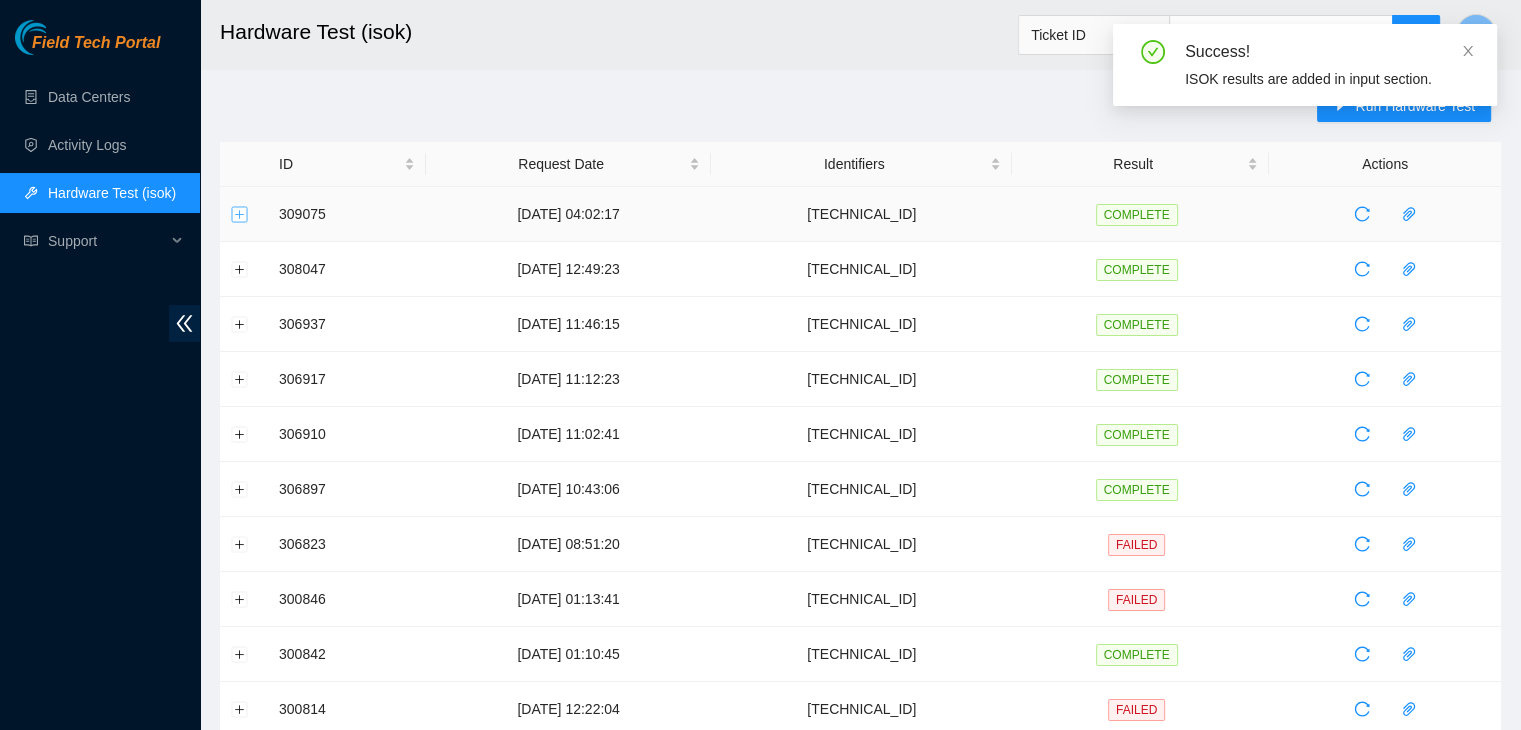 click at bounding box center (240, 214) 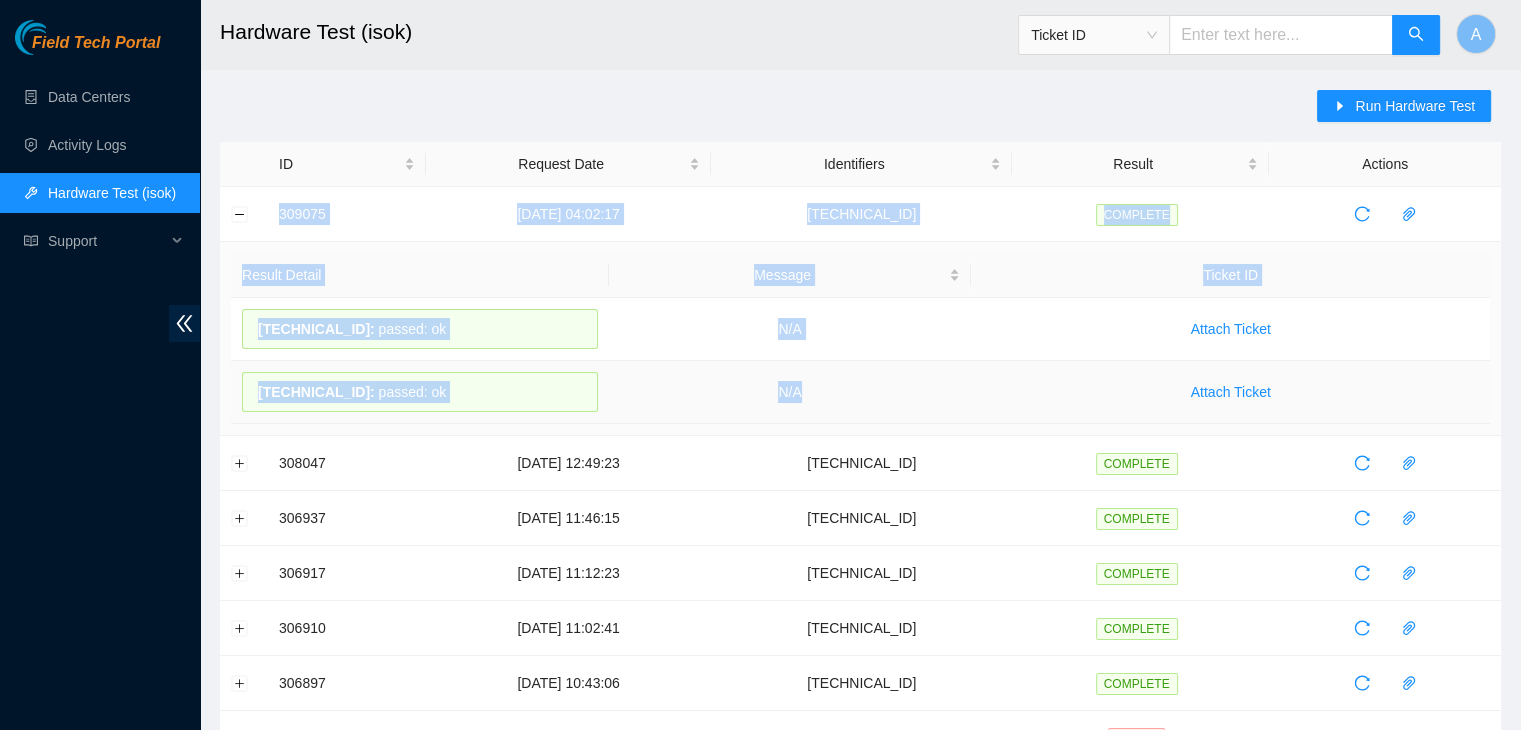 drag, startPoint x: 272, startPoint y: 210, endPoint x: 924, endPoint y: 365, distance: 670.1709 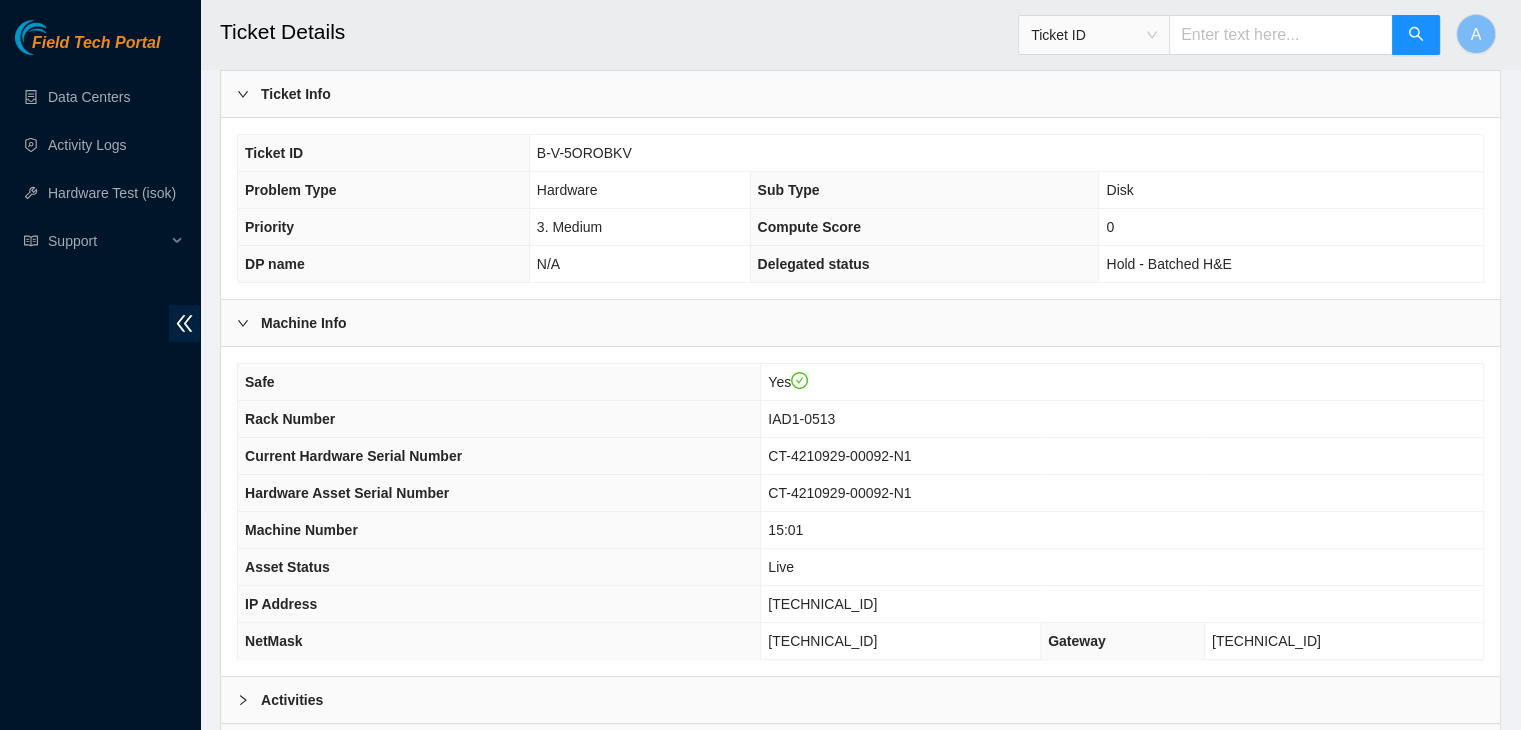 scroll, scrollTop: 599, scrollLeft: 0, axis: vertical 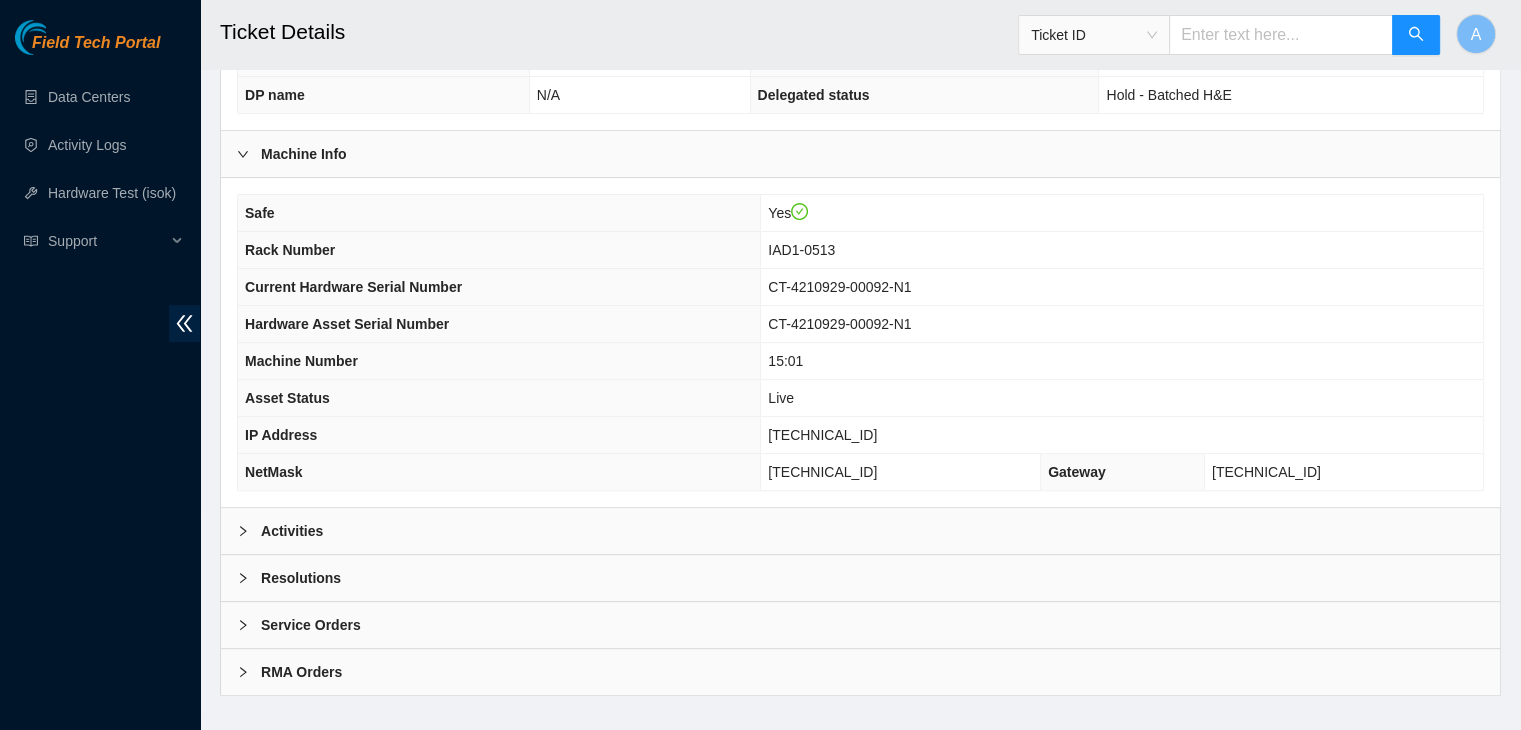 click on "Activities" at bounding box center (860, 531) 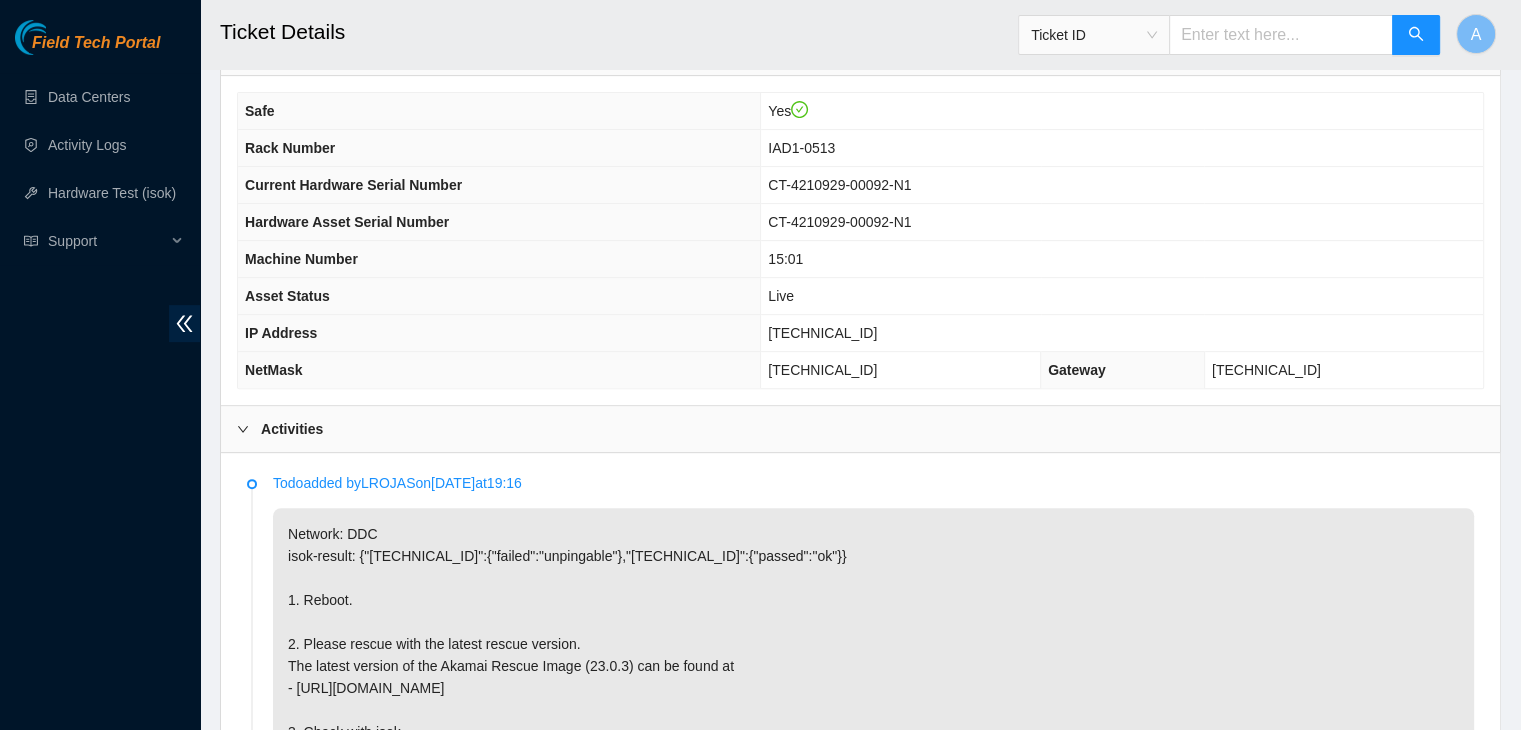 scroll, scrollTop: 700, scrollLeft: 0, axis: vertical 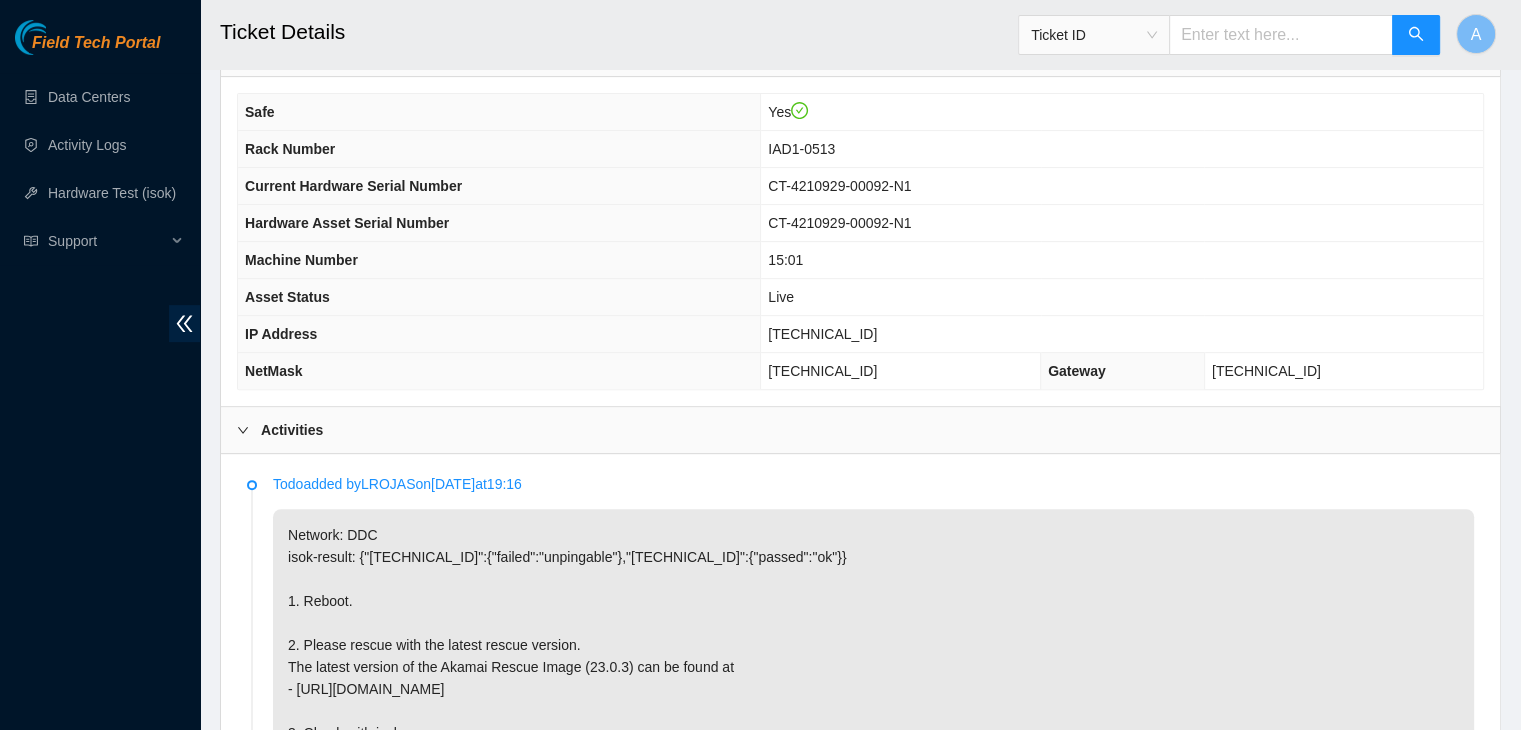 click on "[TECHNICAL_ID]" at bounding box center (822, 334) 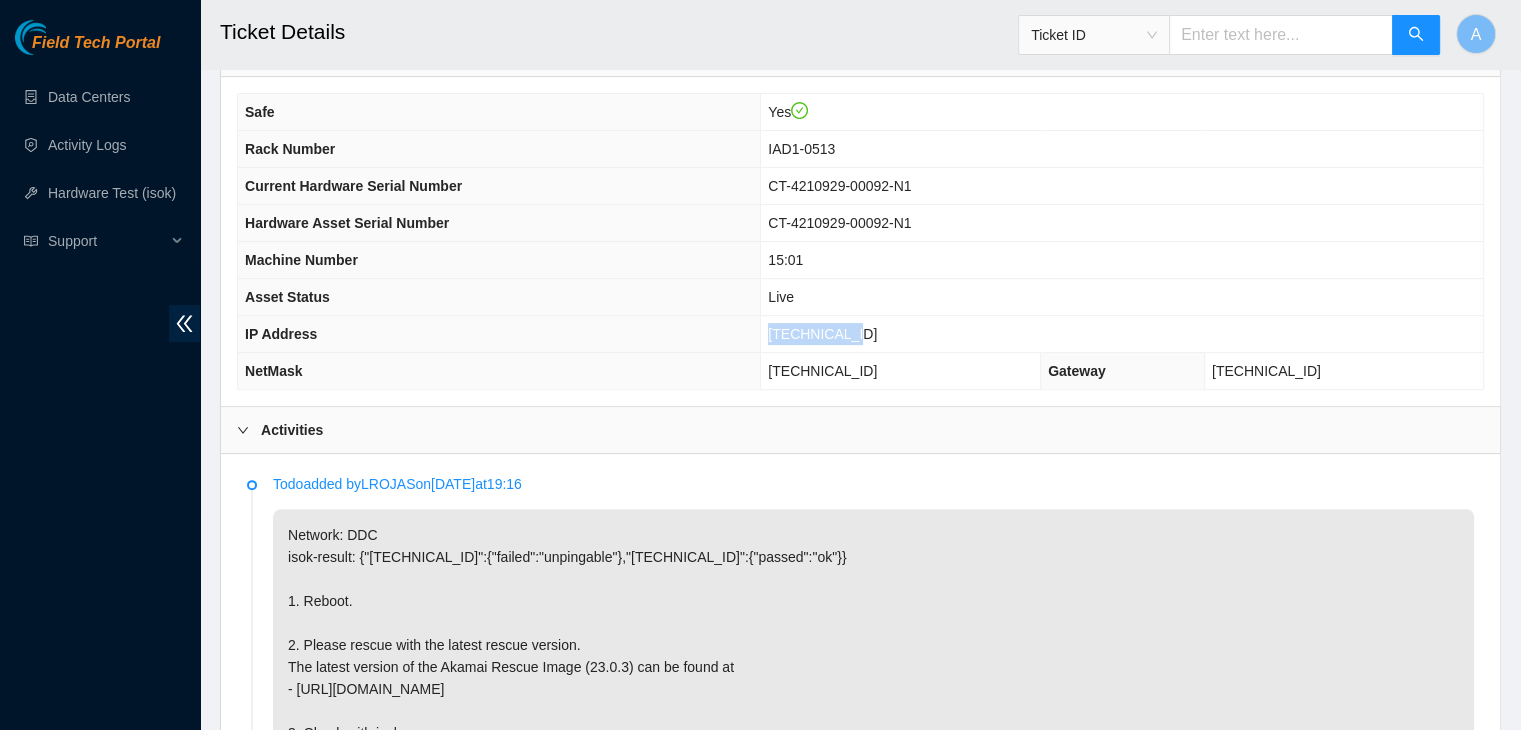 click on "[TECHNICAL_ID]" at bounding box center [822, 334] 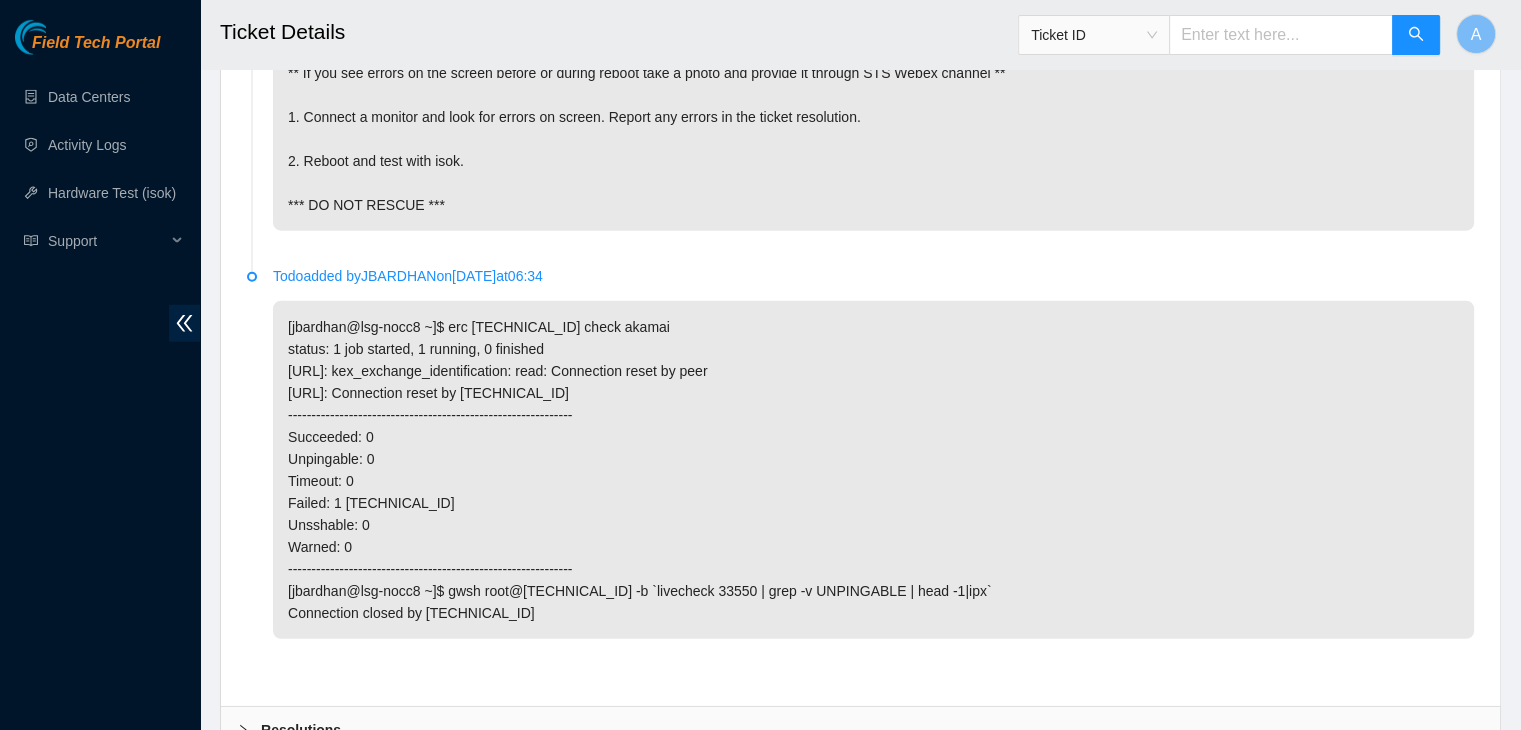 scroll, scrollTop: 5490, scrollLeft: 0, axis: vertical 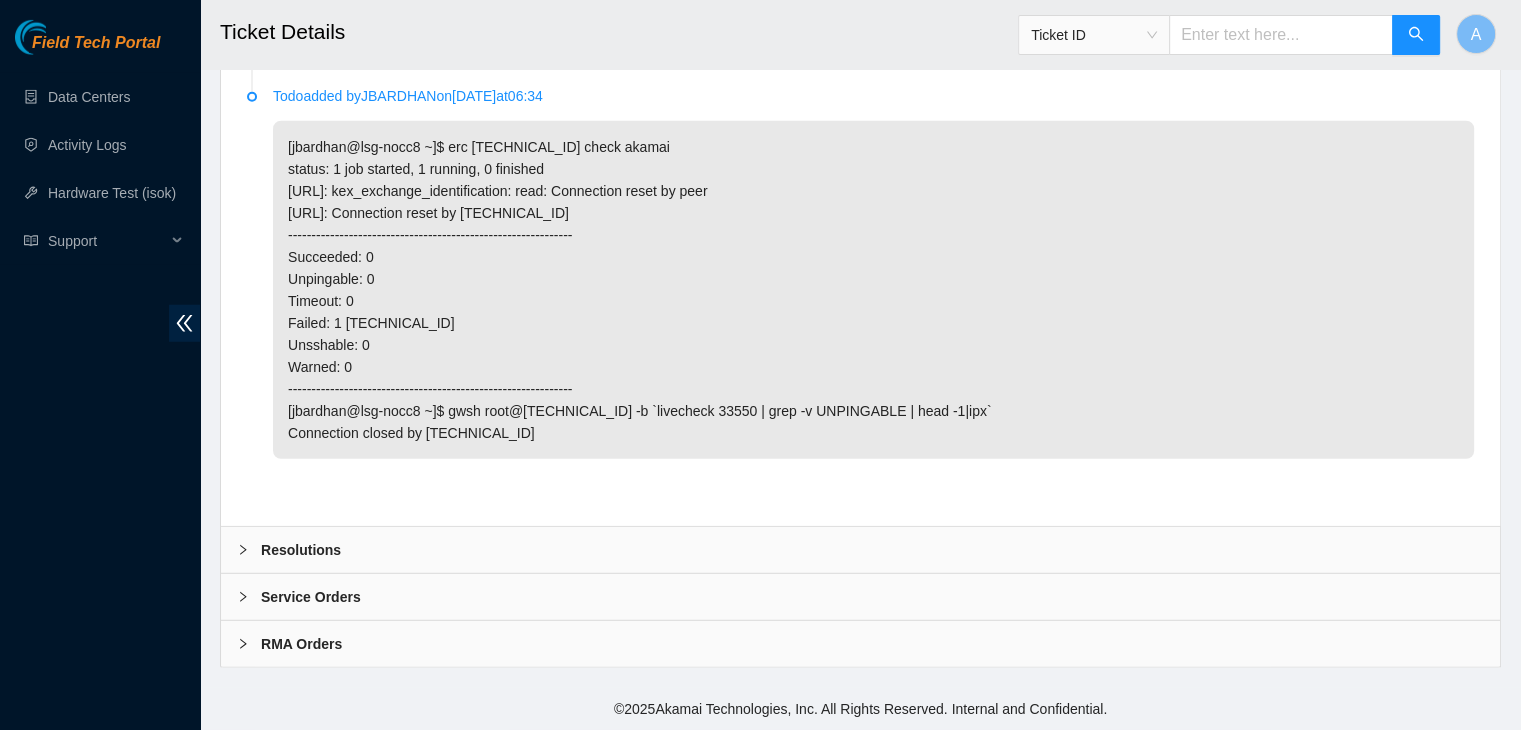 click on "Resolutions" at bounding box center (860, 550) 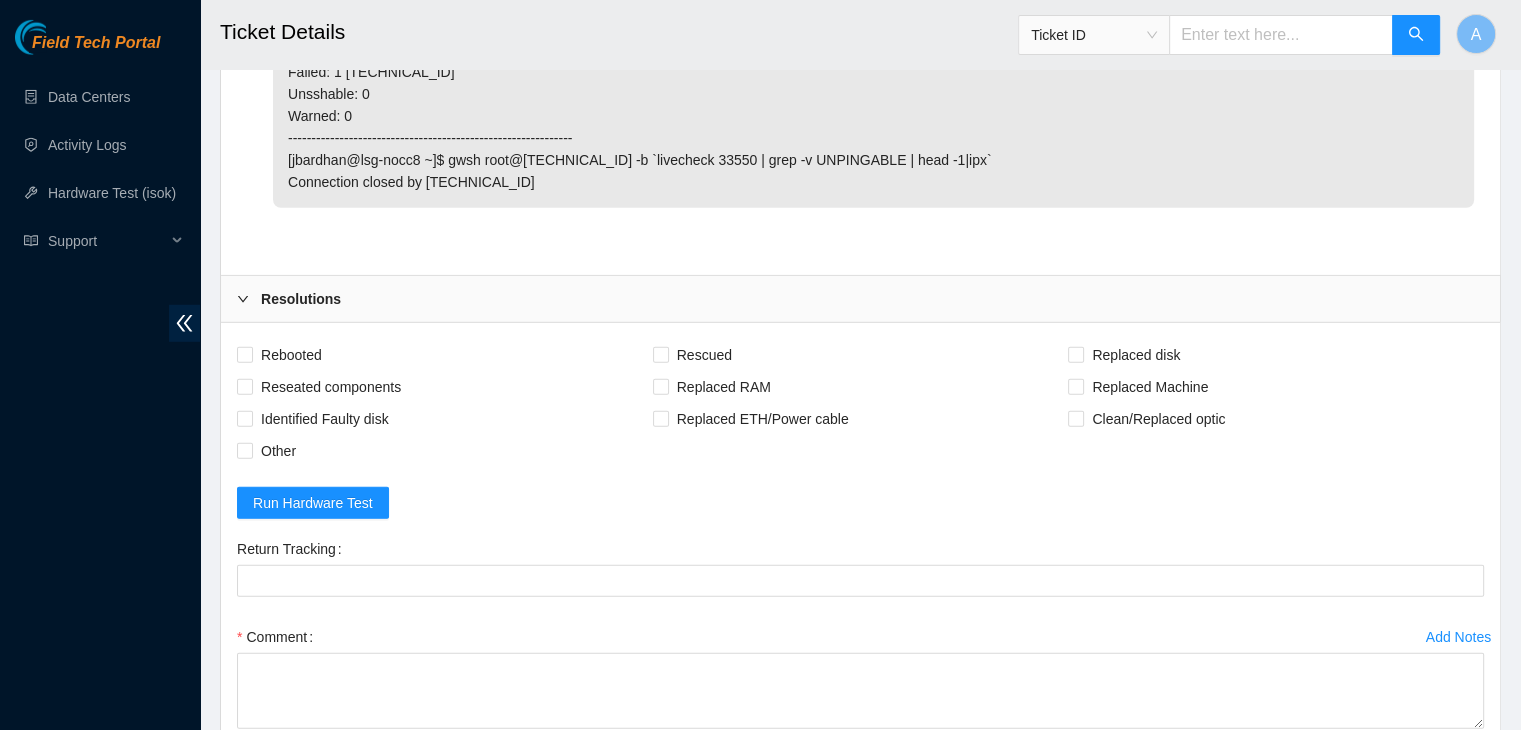 scroll, scrollTop: 5638, scrollLeft: 0, axis: vertical 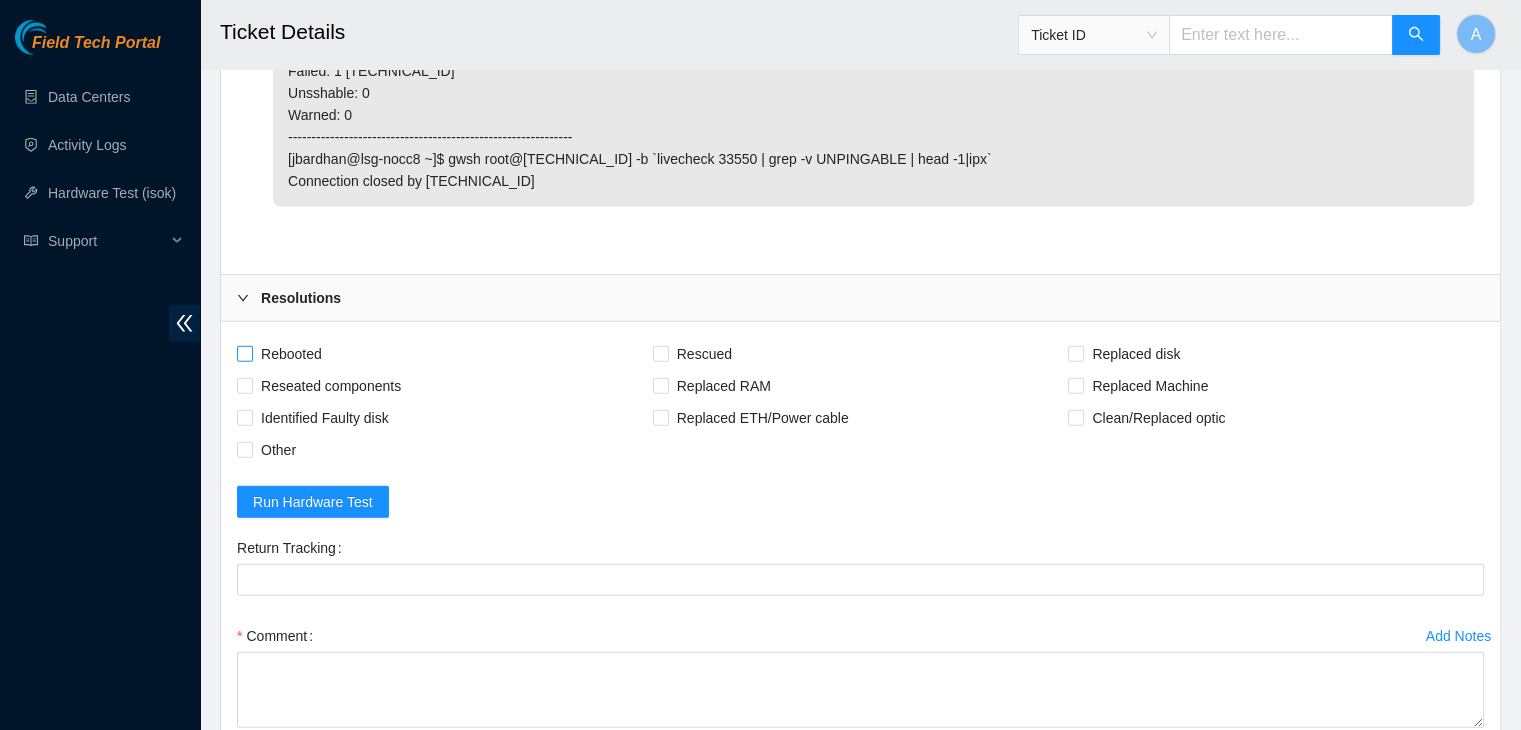 click on "Rebooted" at bounding box center (291, 354) 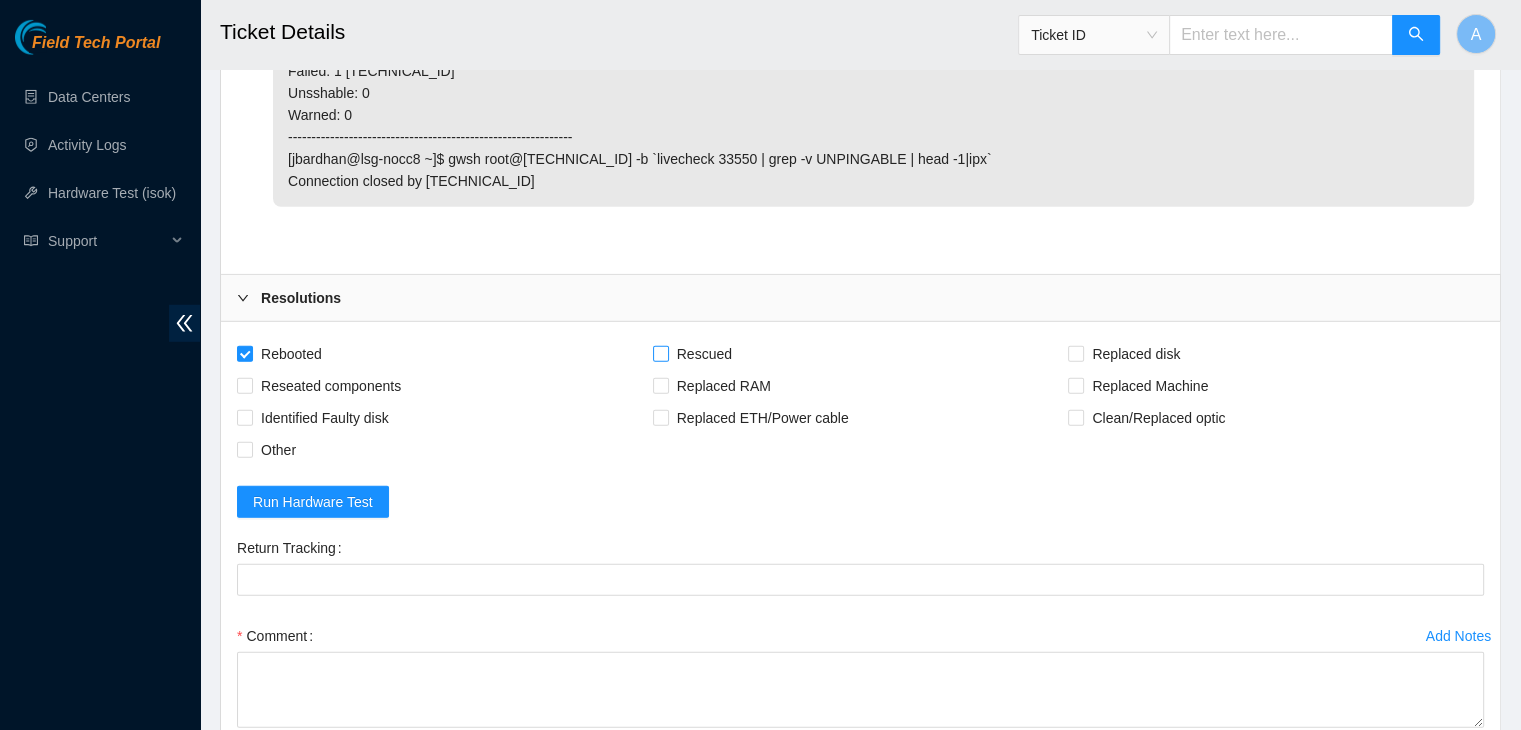 click on "Rescued" at bounding box center (704, 354) 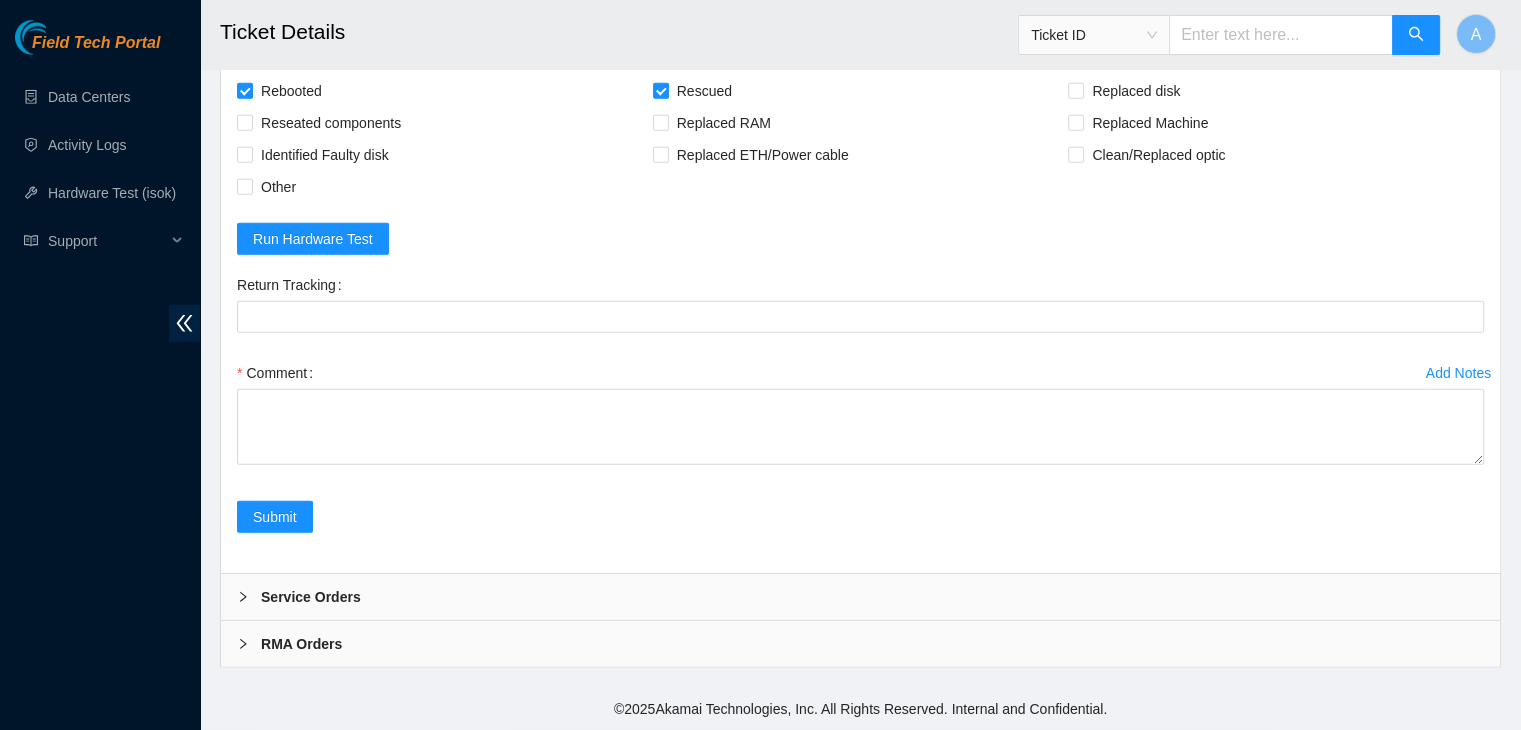 scroll, scrollTop: 6004, scrollLeft: 0, axis: vertical 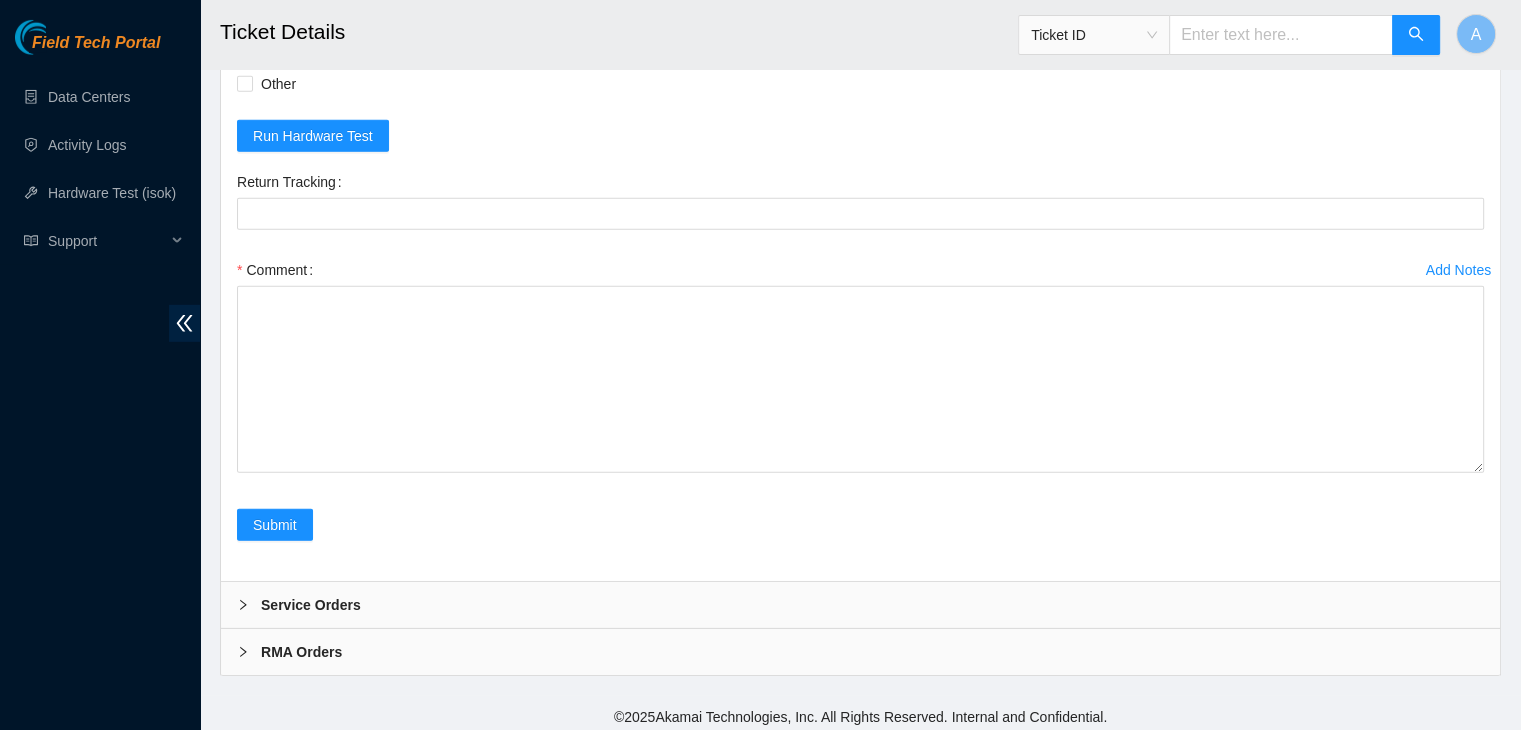 drag, startPoint x: 1473, startPoint y: 458, endPoint x: 1490, endPoint y: 637, distance: 179.80545 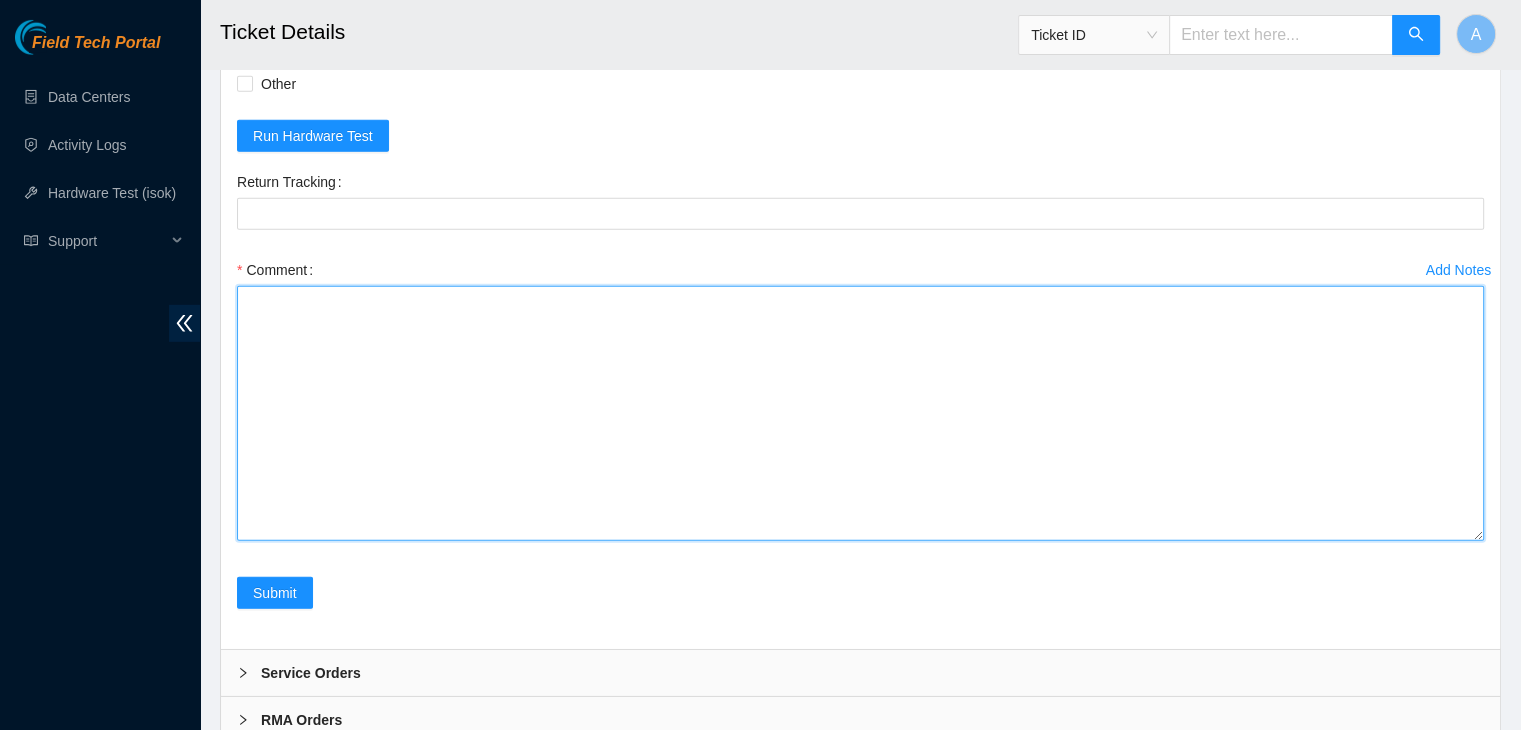 click on "Comment" at bounding box center (860, 413) 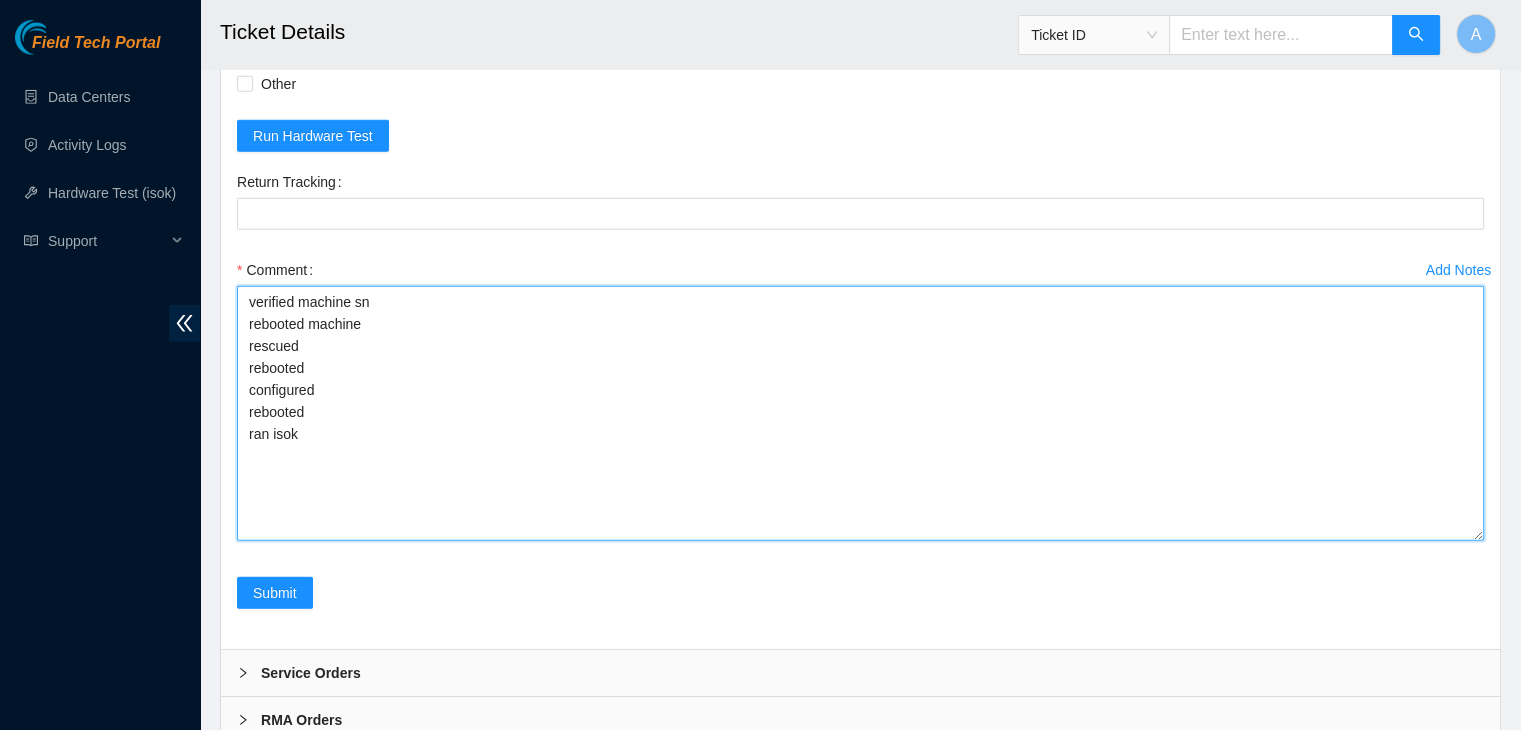 click on "verified machine sn
rebooted machine
rescued
rebooted
configured
rebooted
ran isok" at bounding box center [860, 413] 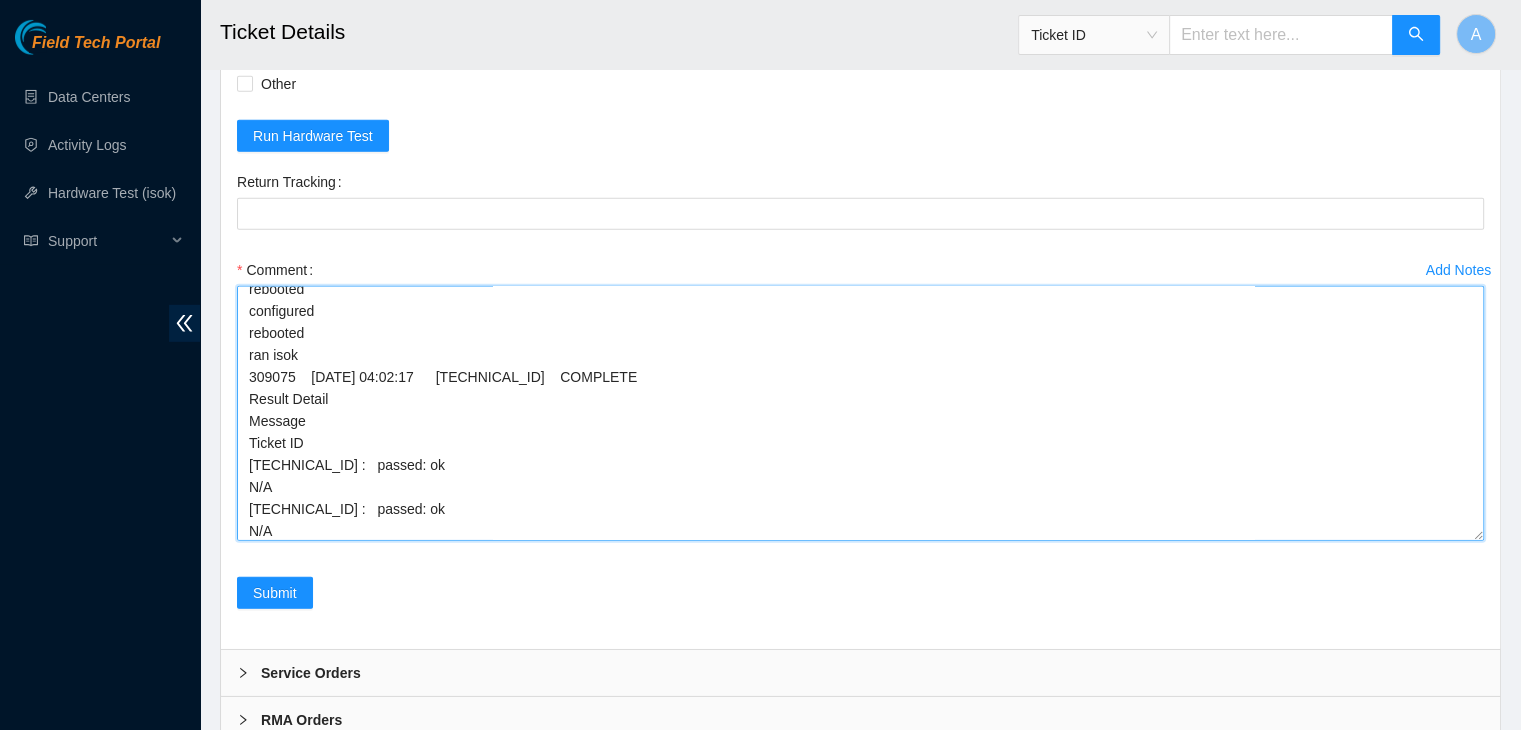 scroll, scrollTop: 0, scrollLeft: 0, axis: both 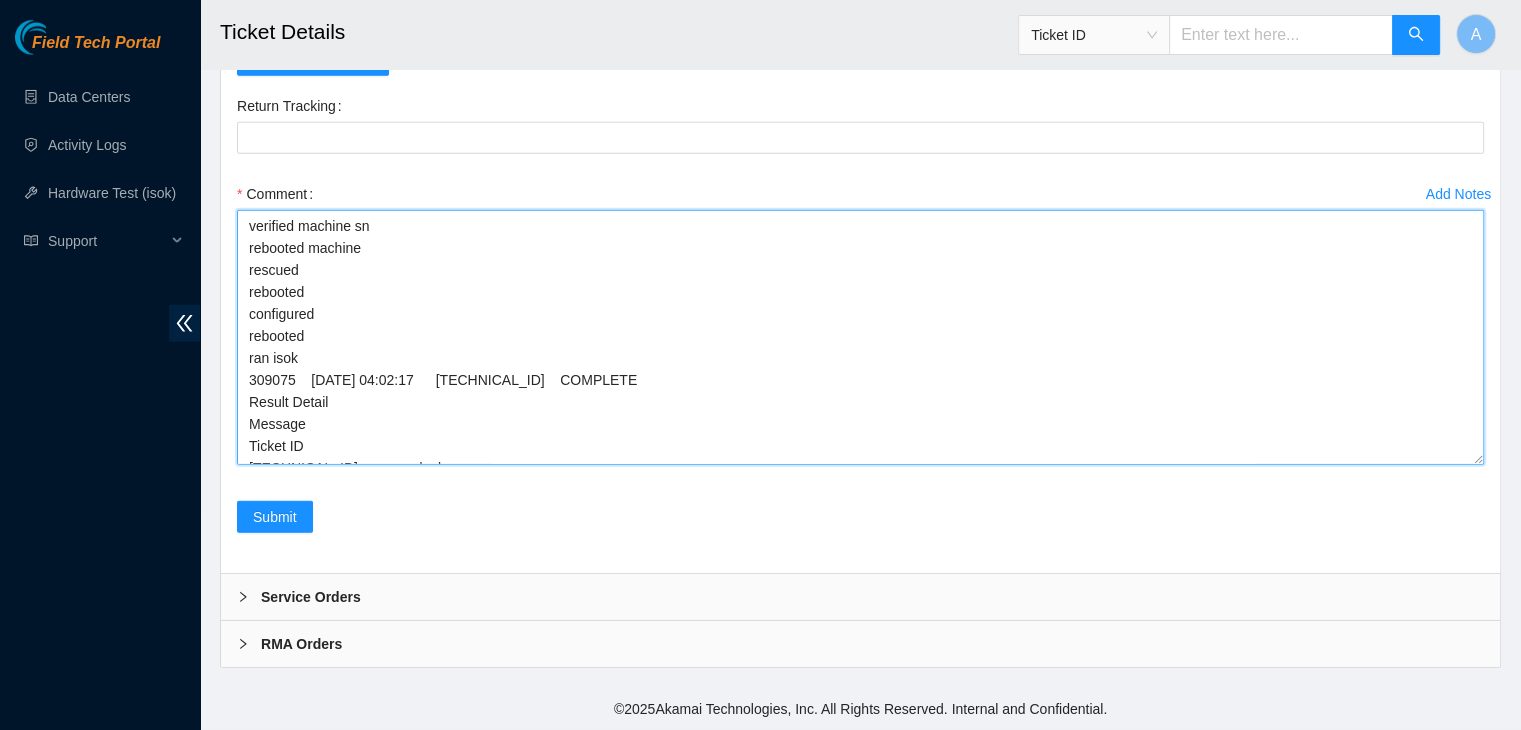 click on "verified machine sn
rebooted machine
rescued
rebooted
configured
rebooted
ran isok
309075	10-07-2025 04:02:17	23.200.76.33	COMPLETE
Result Detail
Message
Ticket ID
23.200.76.32 :   passed: ok
N/A
23.200.76.33 :   passed: ok
N/A" at bounding box center [860, 337] 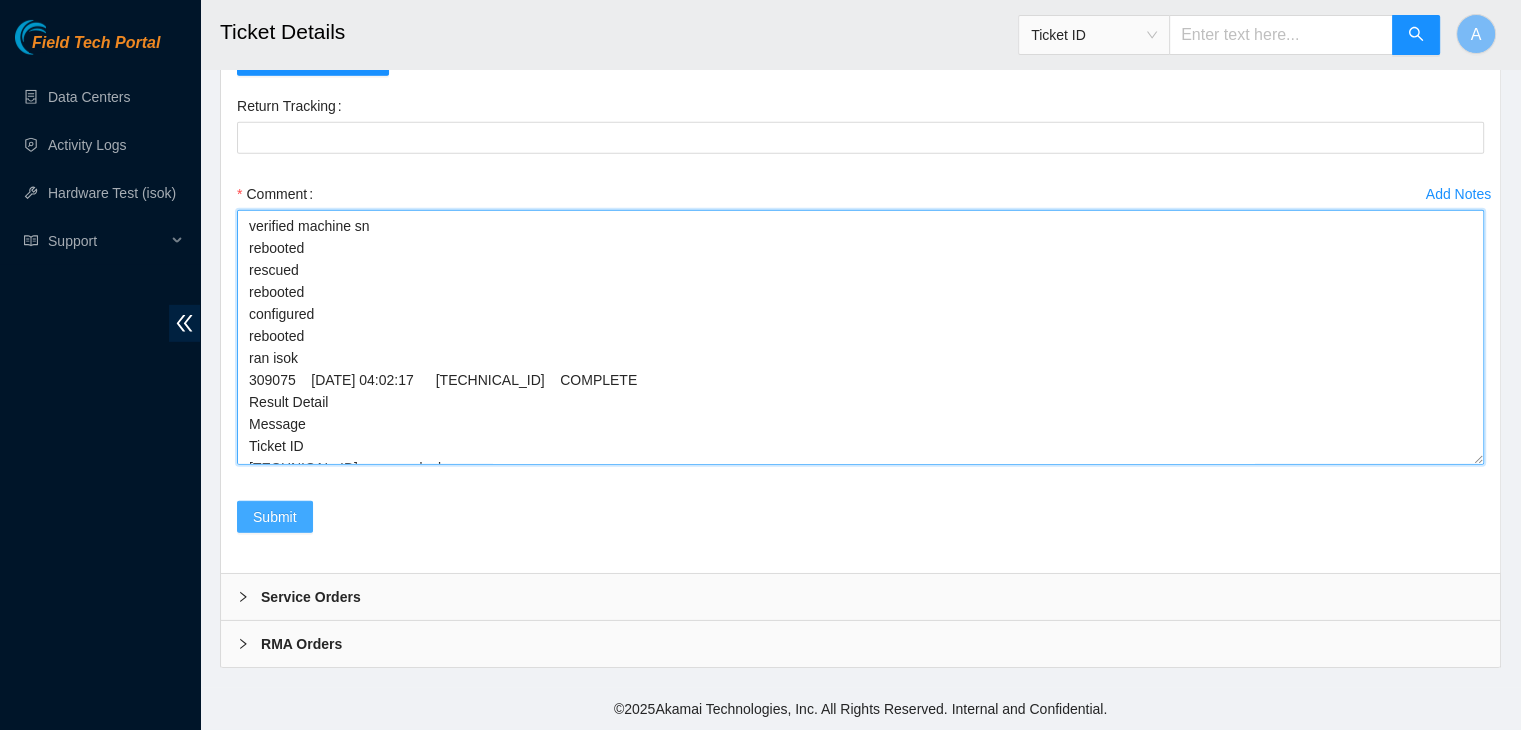 type on "verified machine sn
rebooted
rescued
rebooted
configured
rebooted
ran isok
309075	10-07-2025 04:02:17	23.200.76.33	COMPLETE
Result Detail
Message
Ticket ID
23.200.76.32 :   passed: ok
N/A
23.200.76.33 :   passed: ok
N/A" 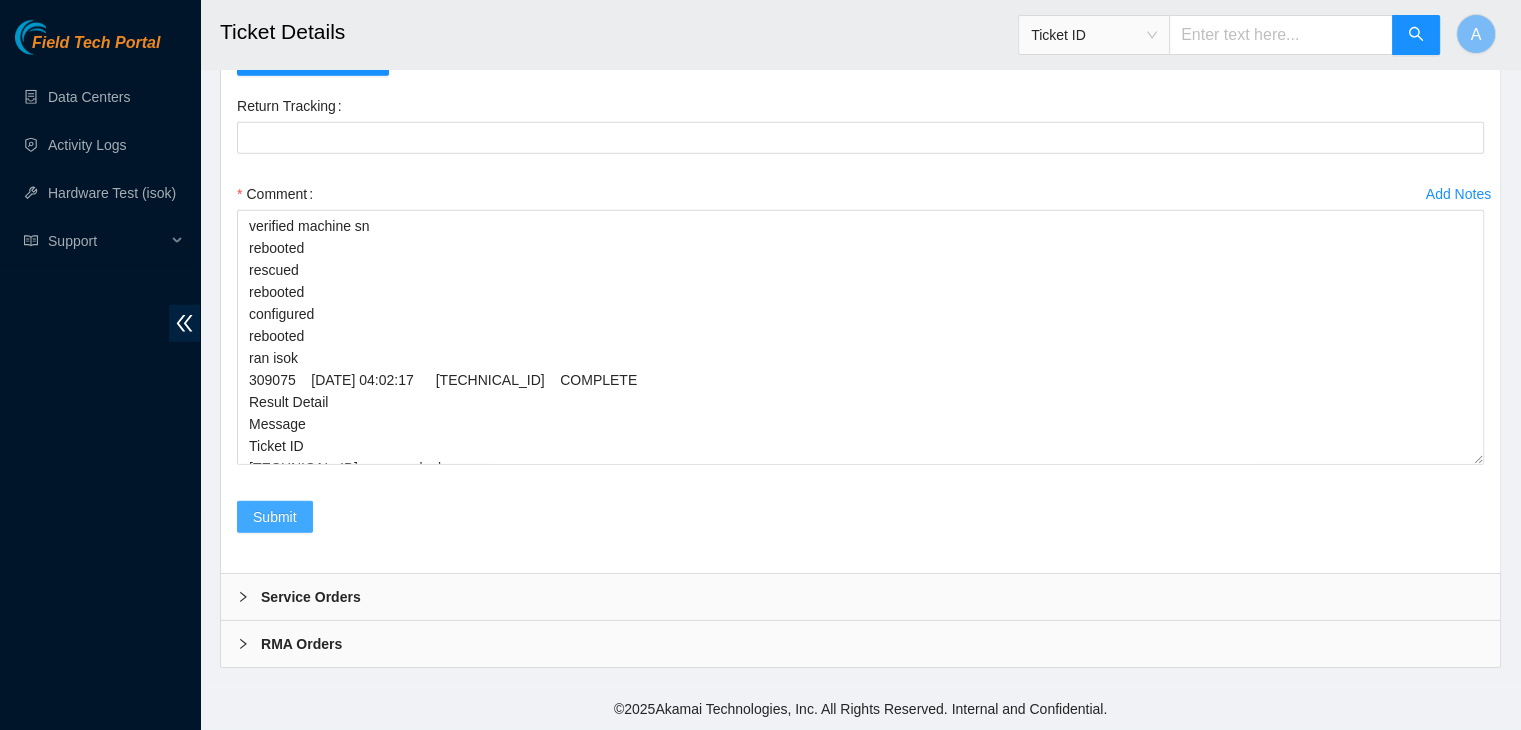 click on "Submit" at bounding box center [275, 517] 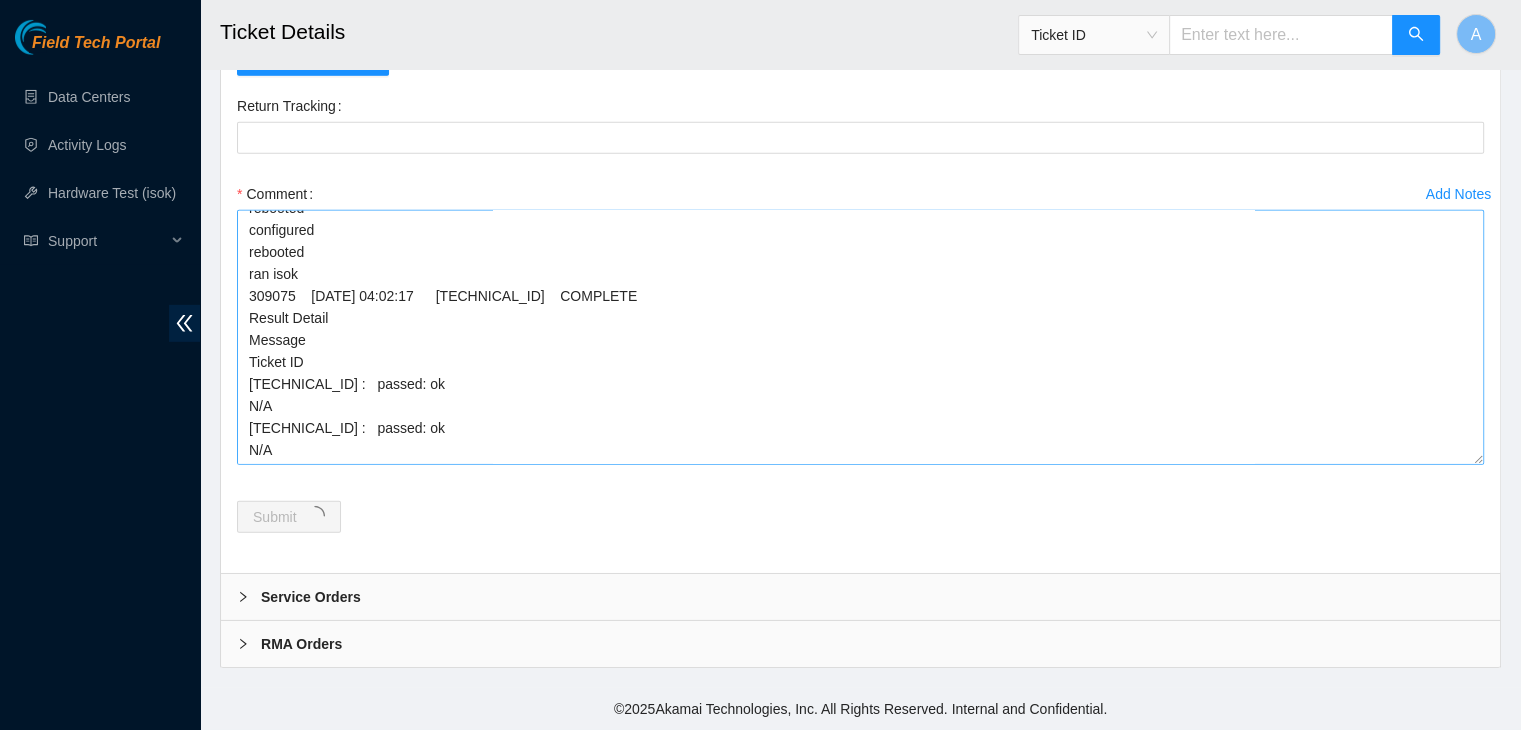 scroll, scrollTop: 0, scrollLeft: 0, axis: both 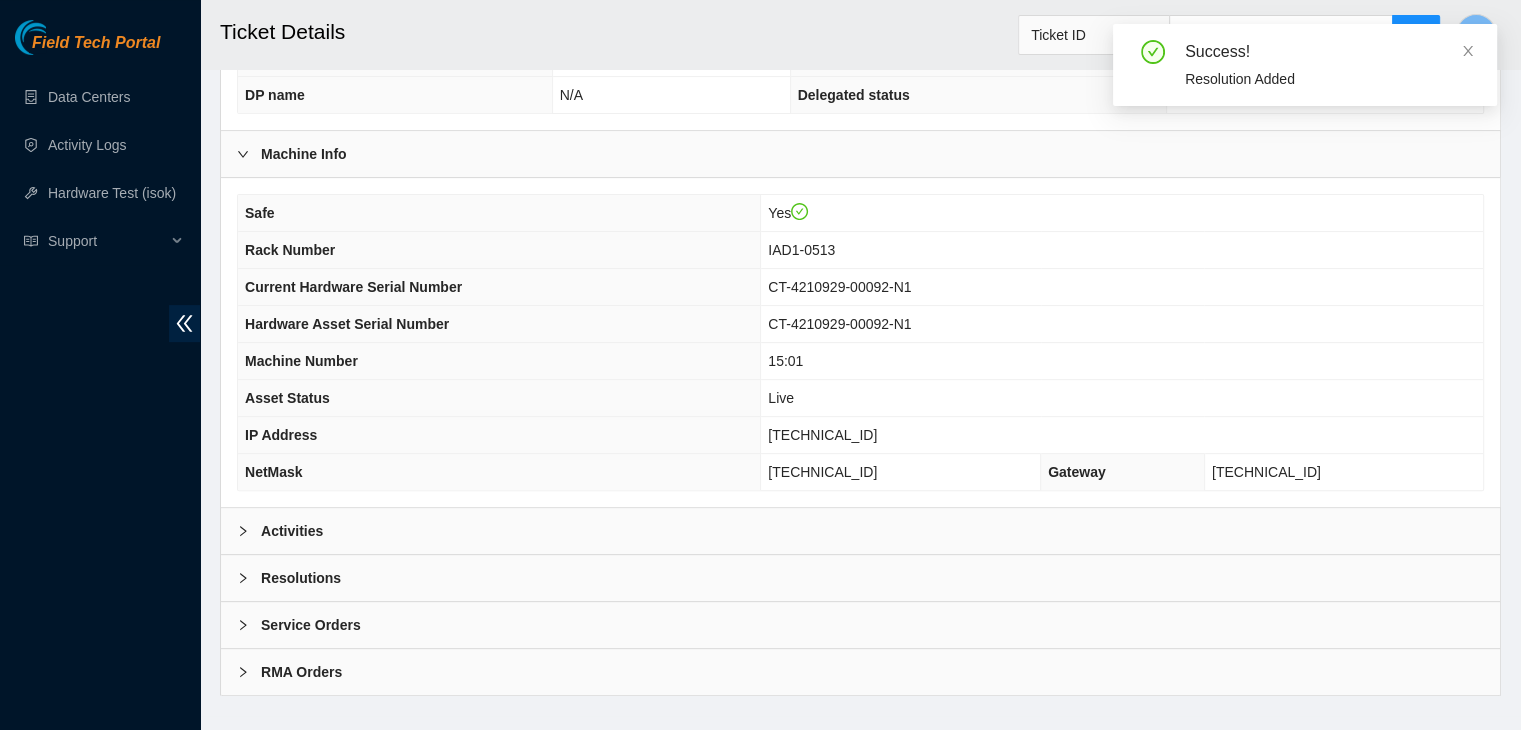 click on "Activities" at bounding box center (860, 531) 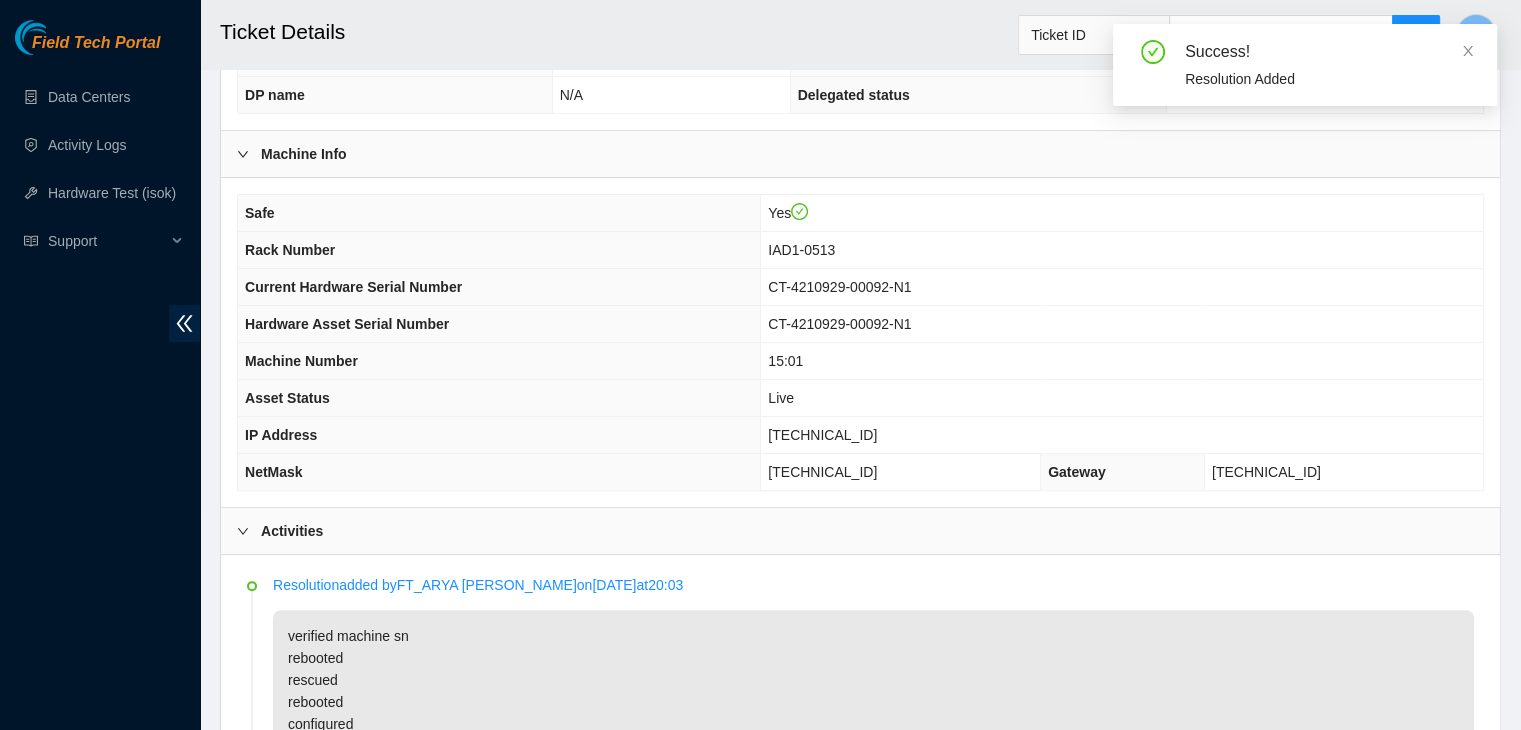 click on "Activities" at bounding box center (860, 531) 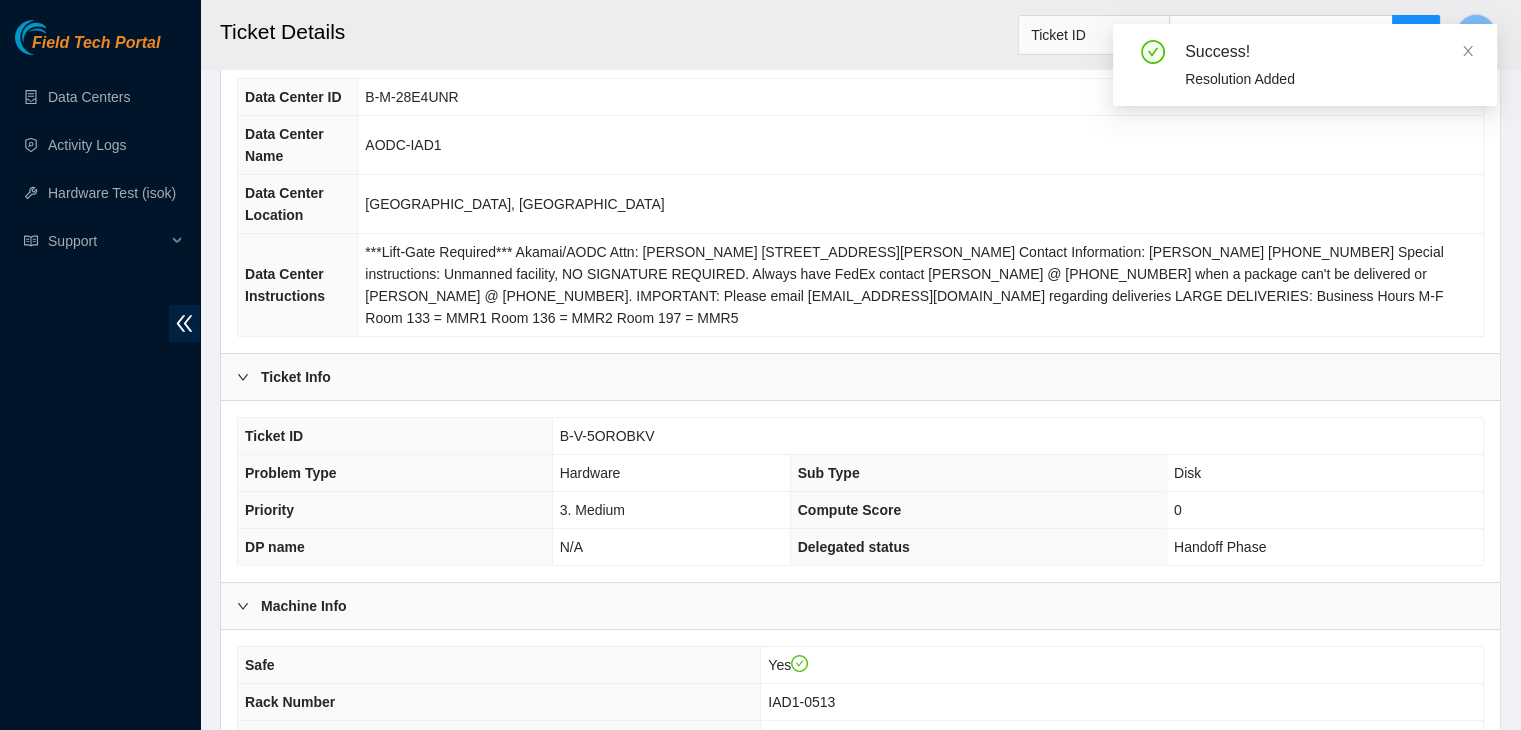scroll, scrollTop: 121, scrollLeft: 0, axis: vertical 